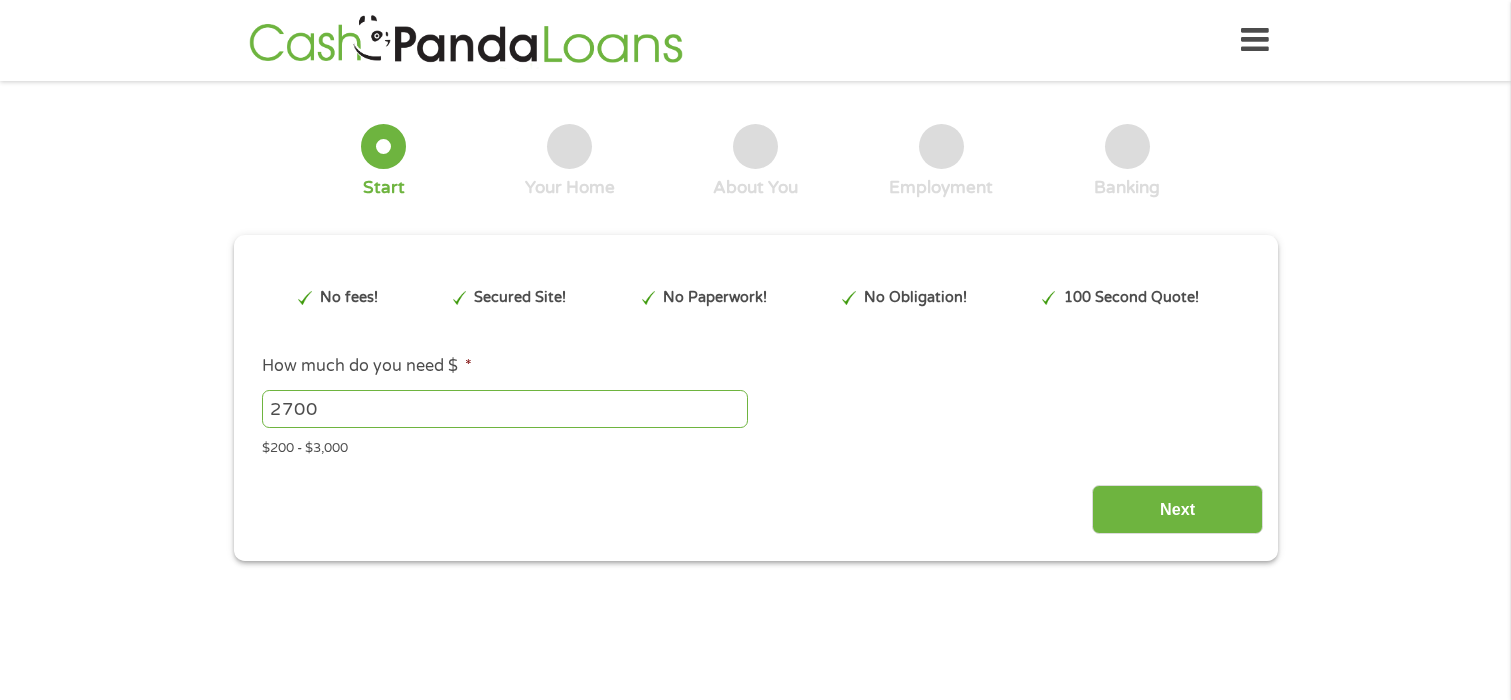scroll, scrollTop: 0, scrollLeft: 0, axis: both 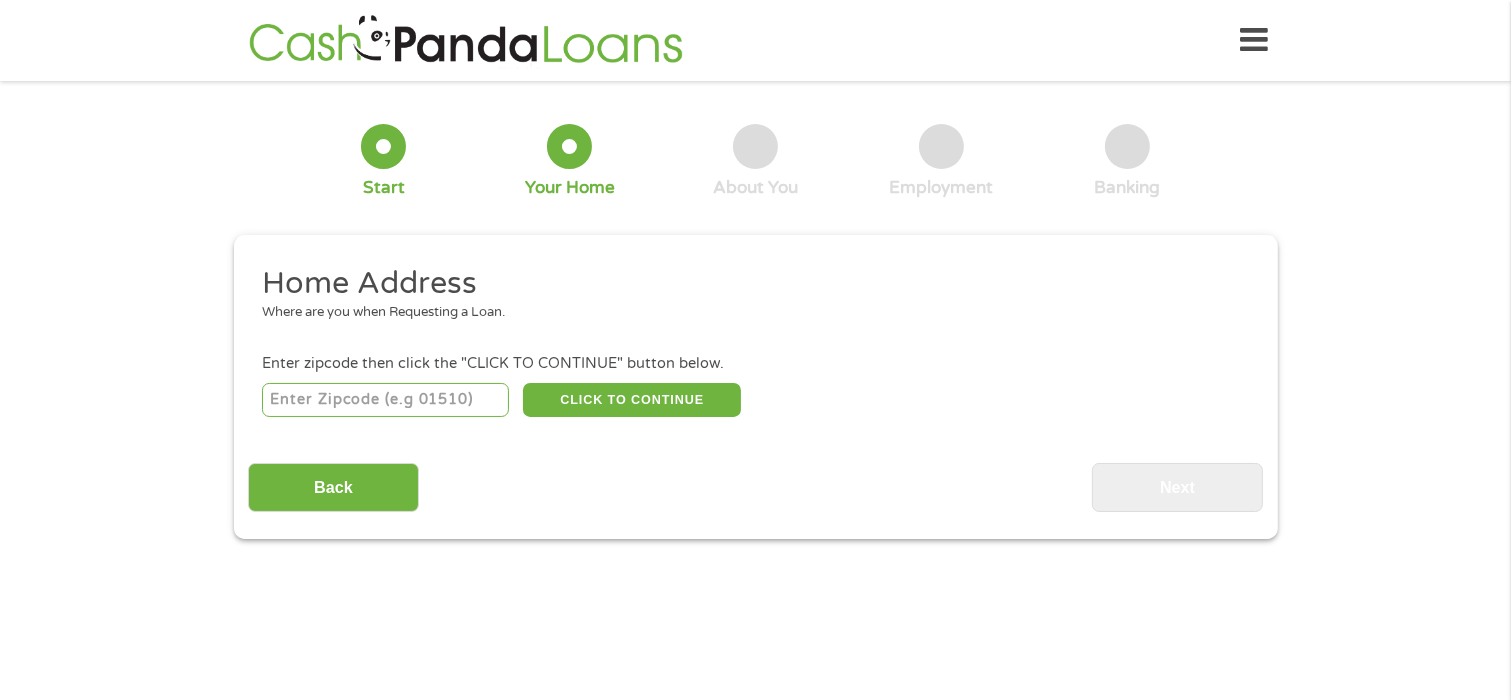 click on "Back   Next" at bounding box center [755, 480] 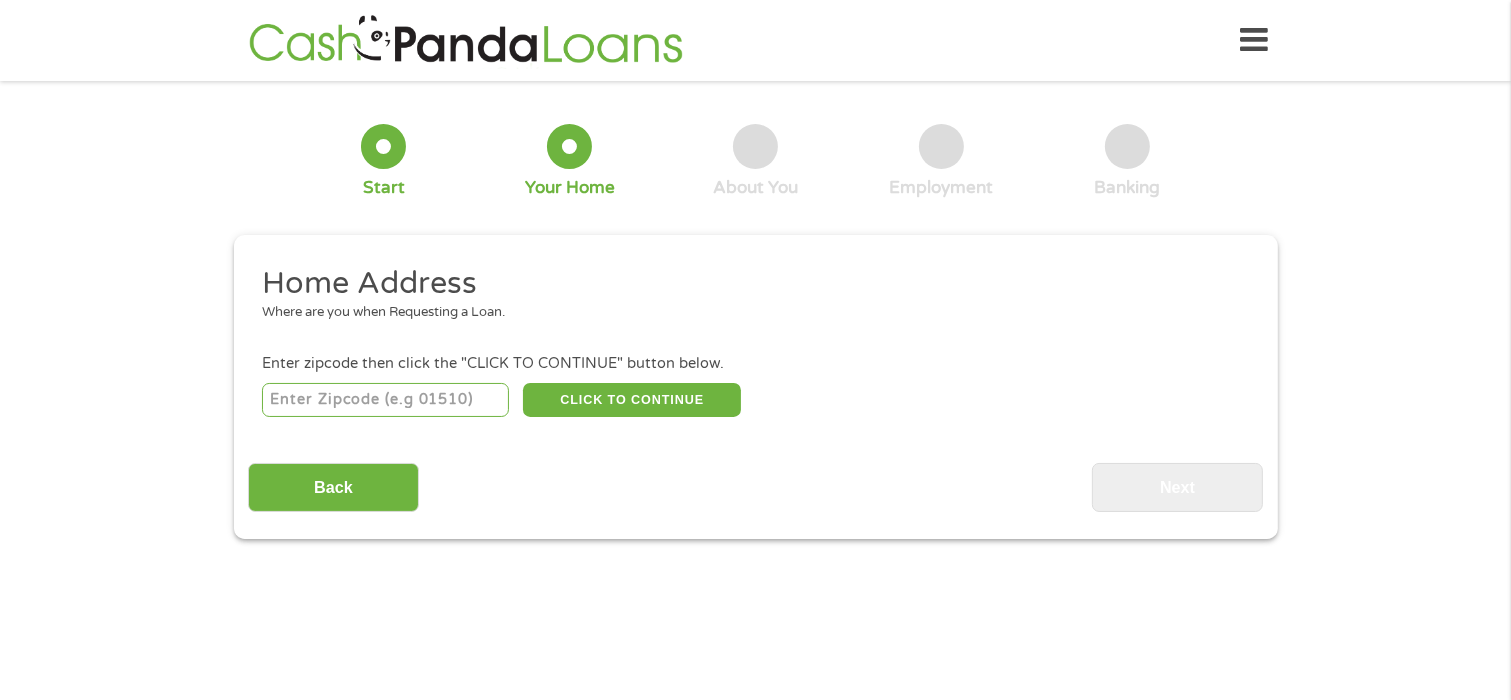 type on "27616" 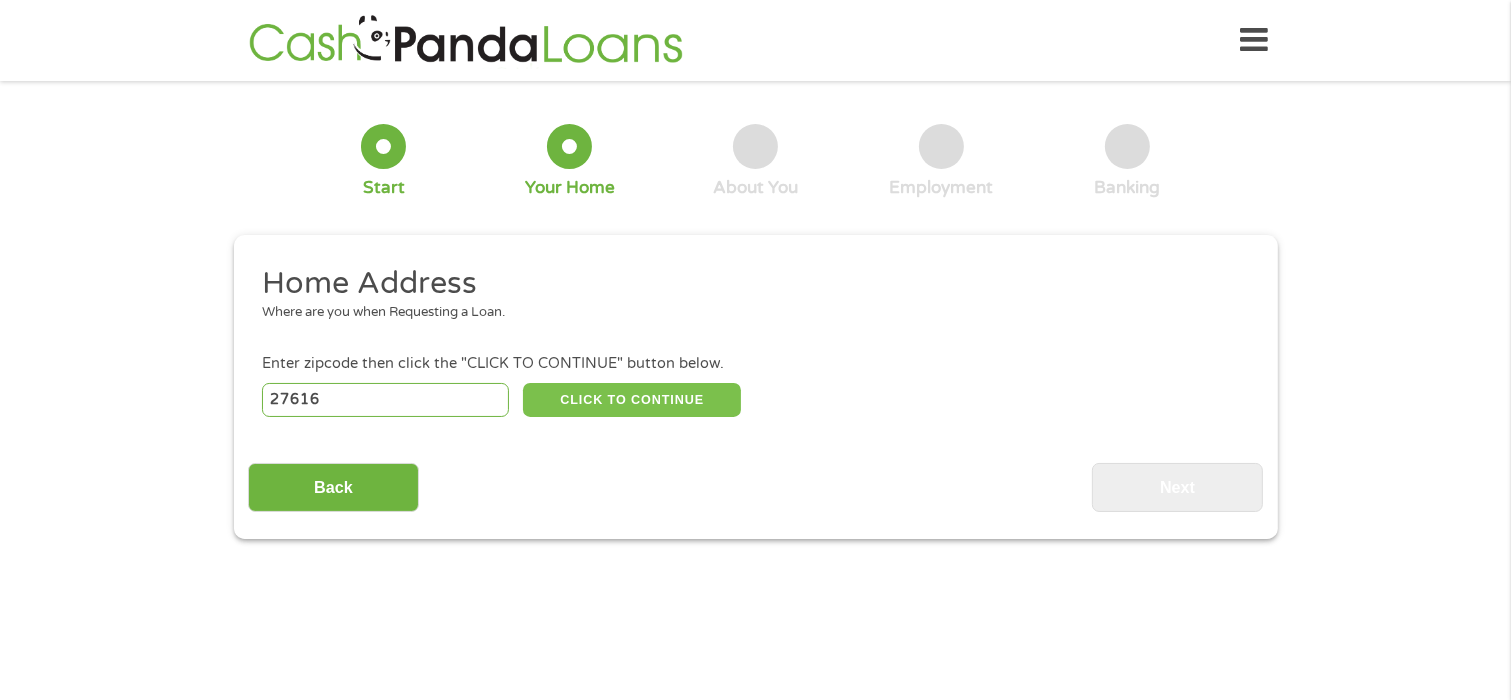 click on "CLICK TO CONTINUE" at bounding box center (632, 400) 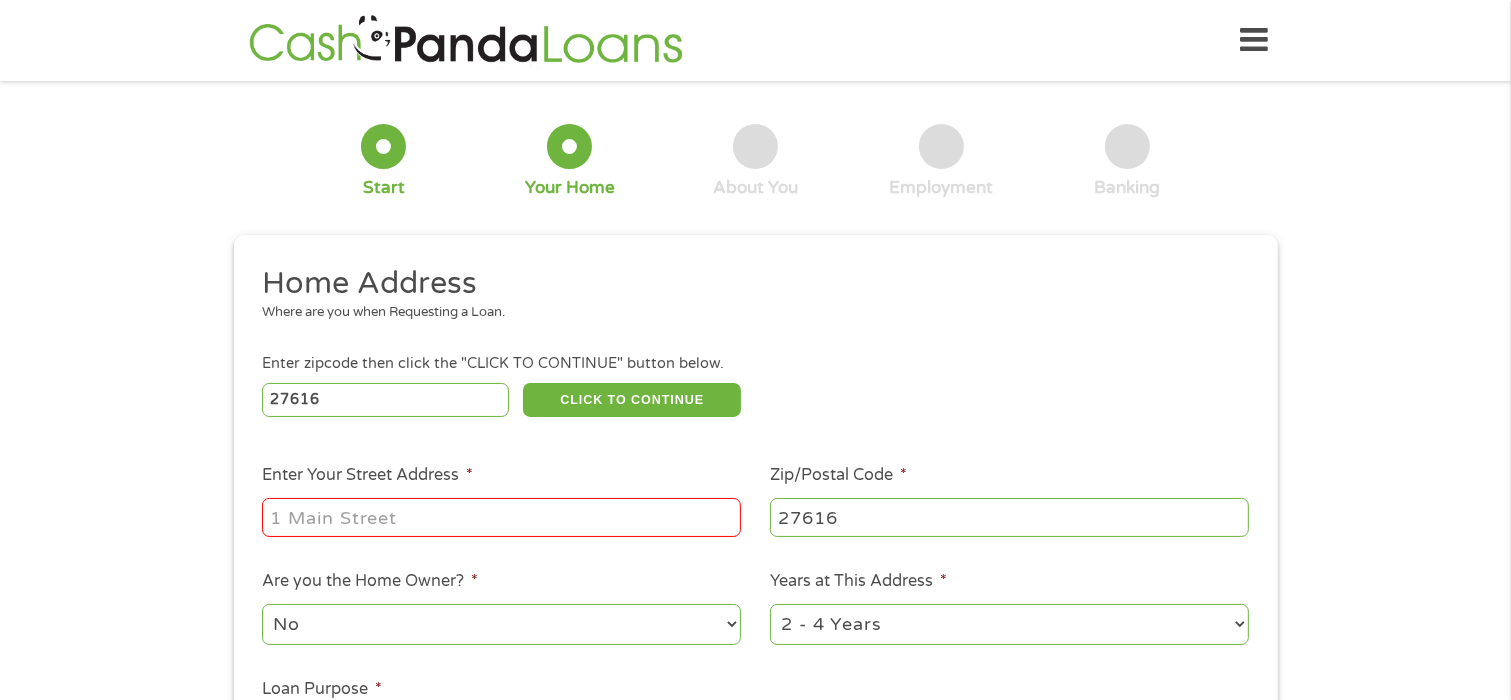 click on "Enter Your Street Address *" at bounding box center (501, 517) 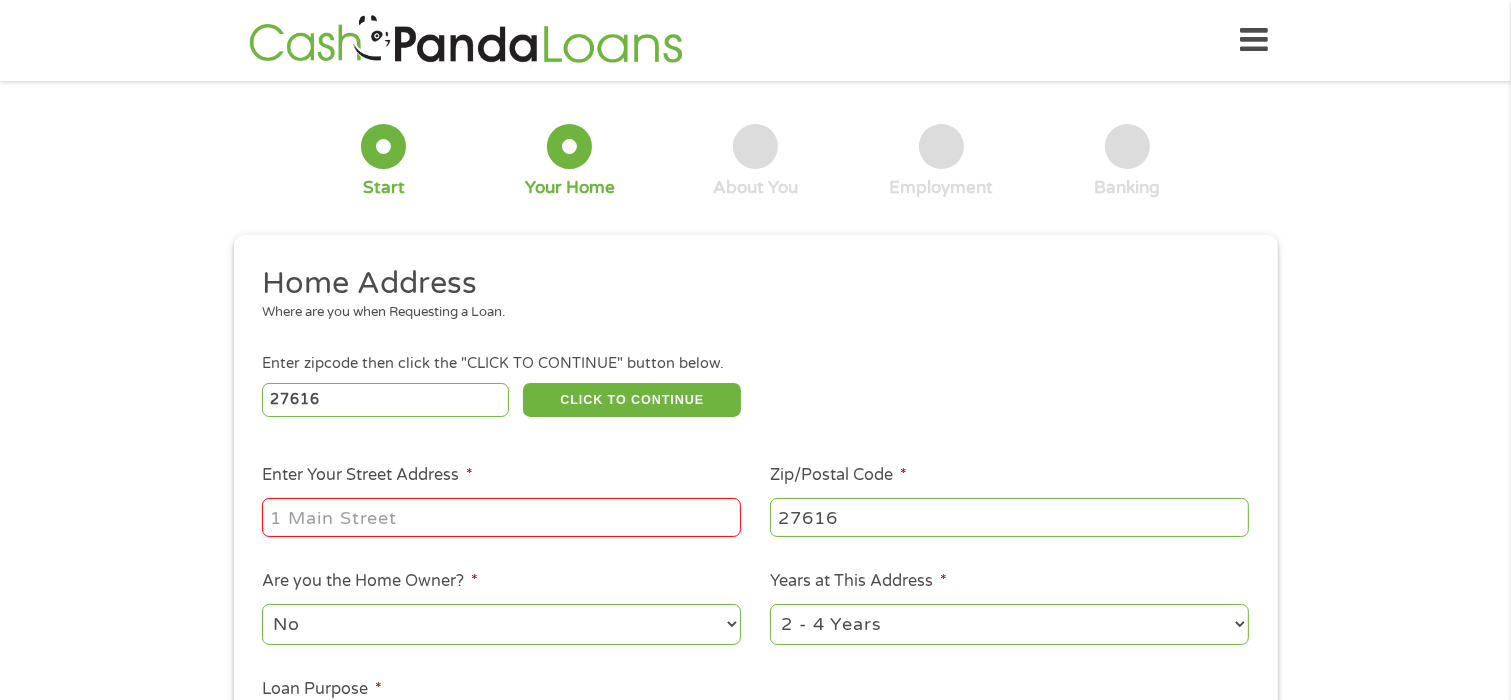 type on "[NUMBER] [STREET]" 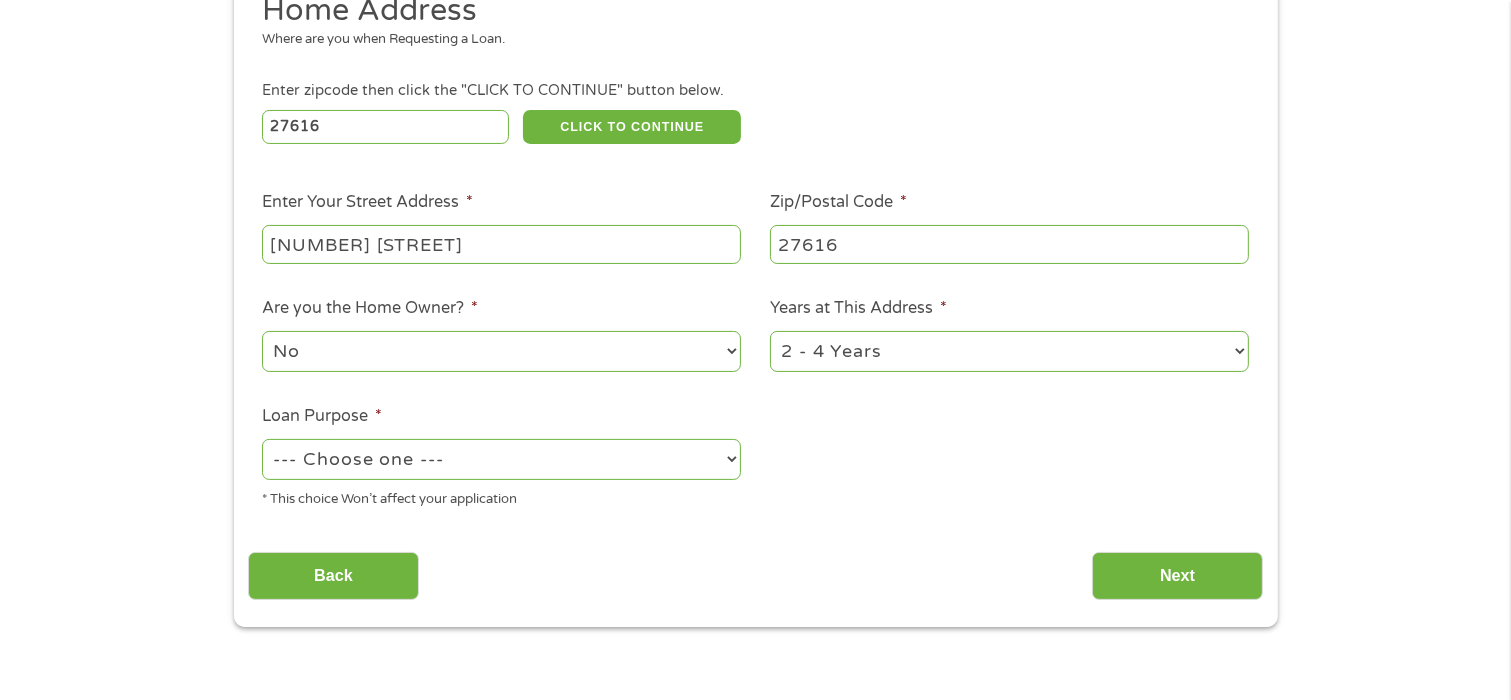 scroll, scrollTop: 300, scrollLeft: 0, axis: vertical 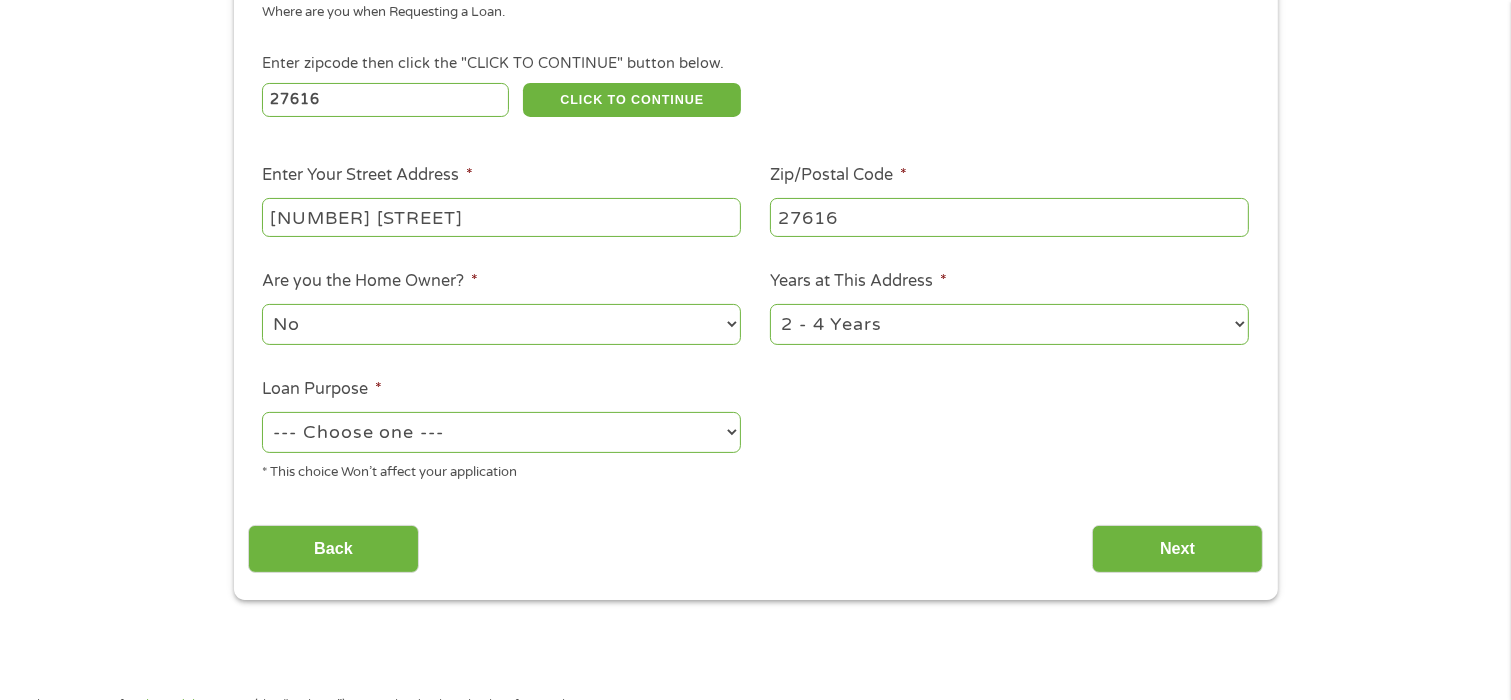 click on "No Yes" at bounding box center [501, 324] 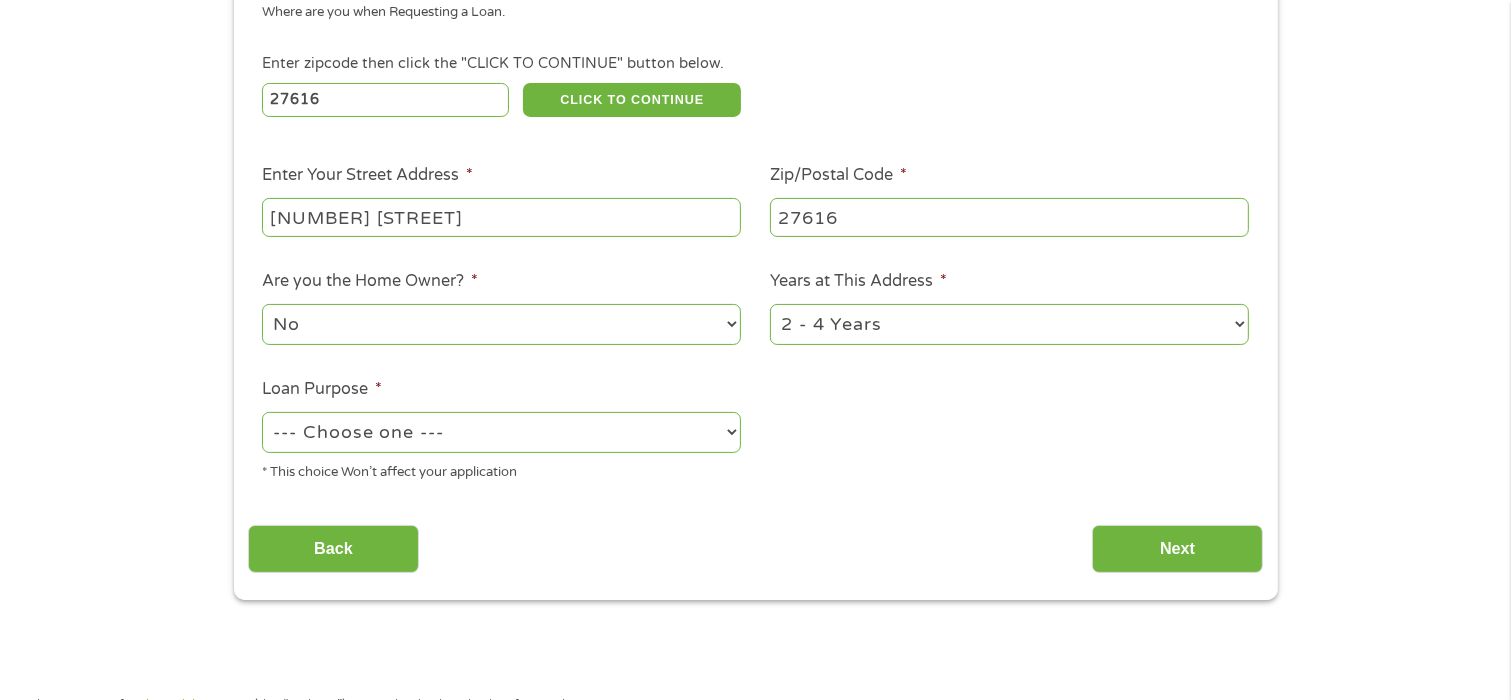 select on "yes" 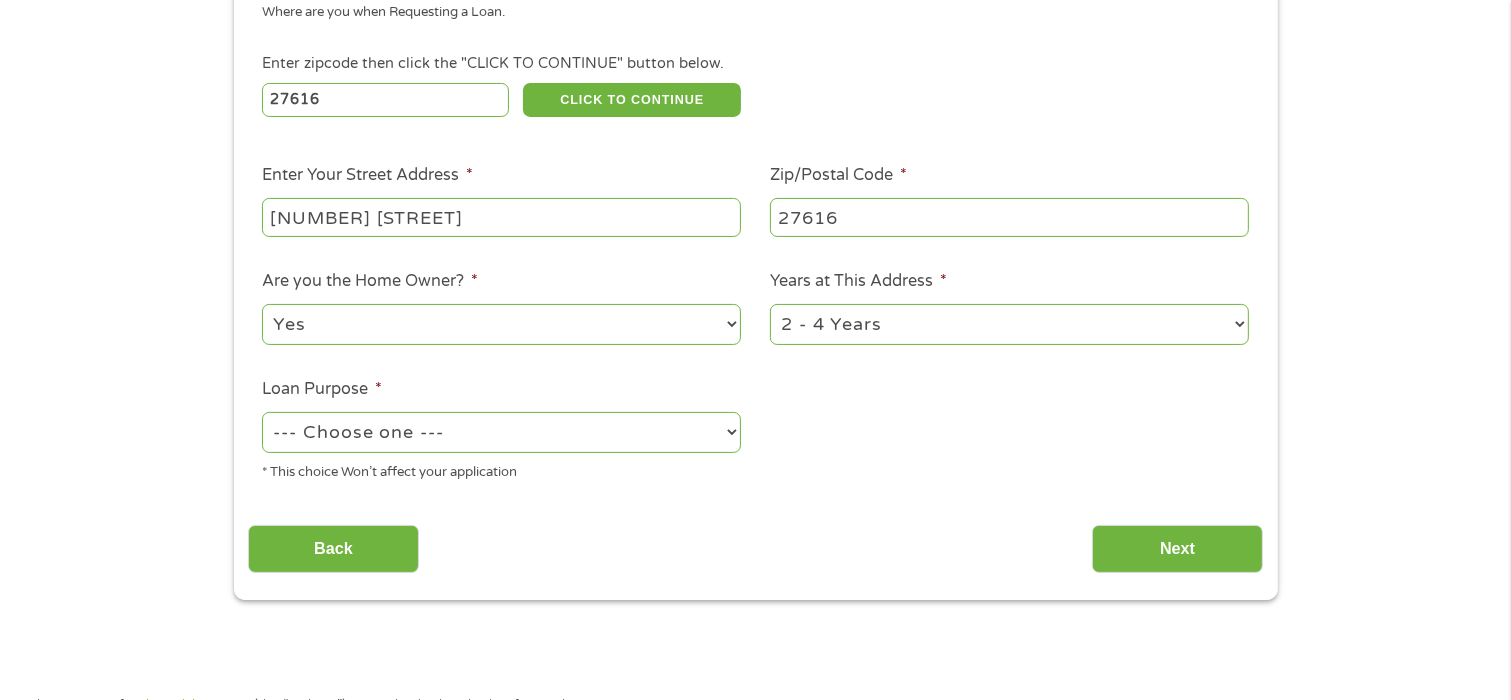 click on "No Yes" at bounding box center (501, 324) 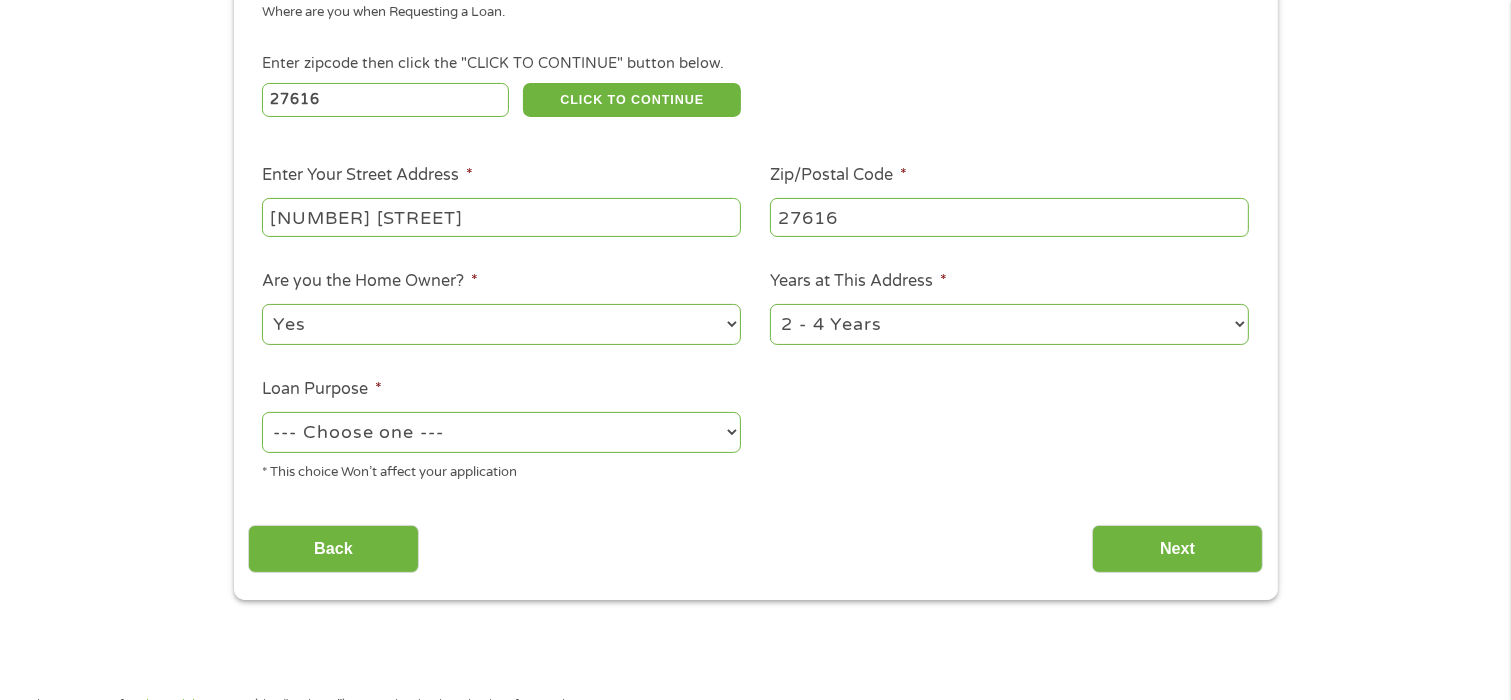 click on "1 Year or less 1 - 2 Years 2 - 4 Years Over 4 Years" at bounding box center (1009, 324) 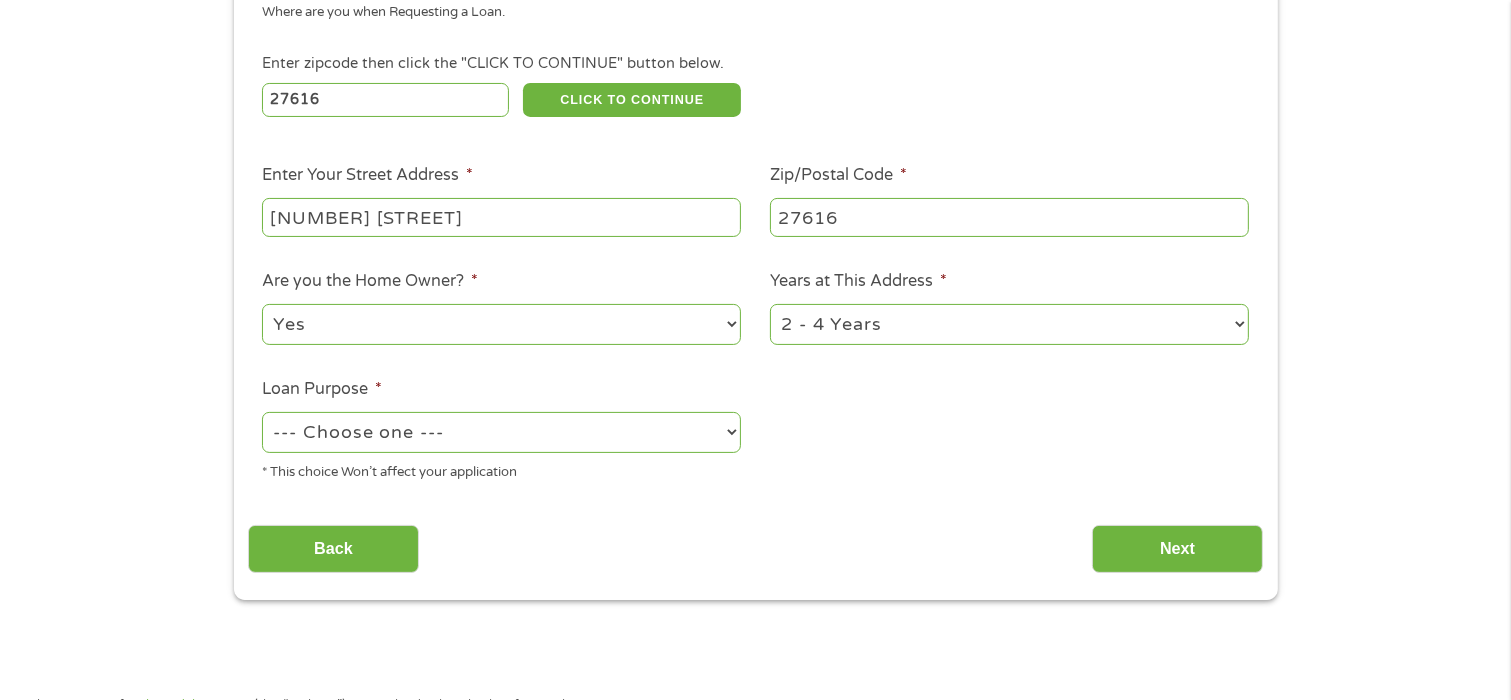 select on "60months" 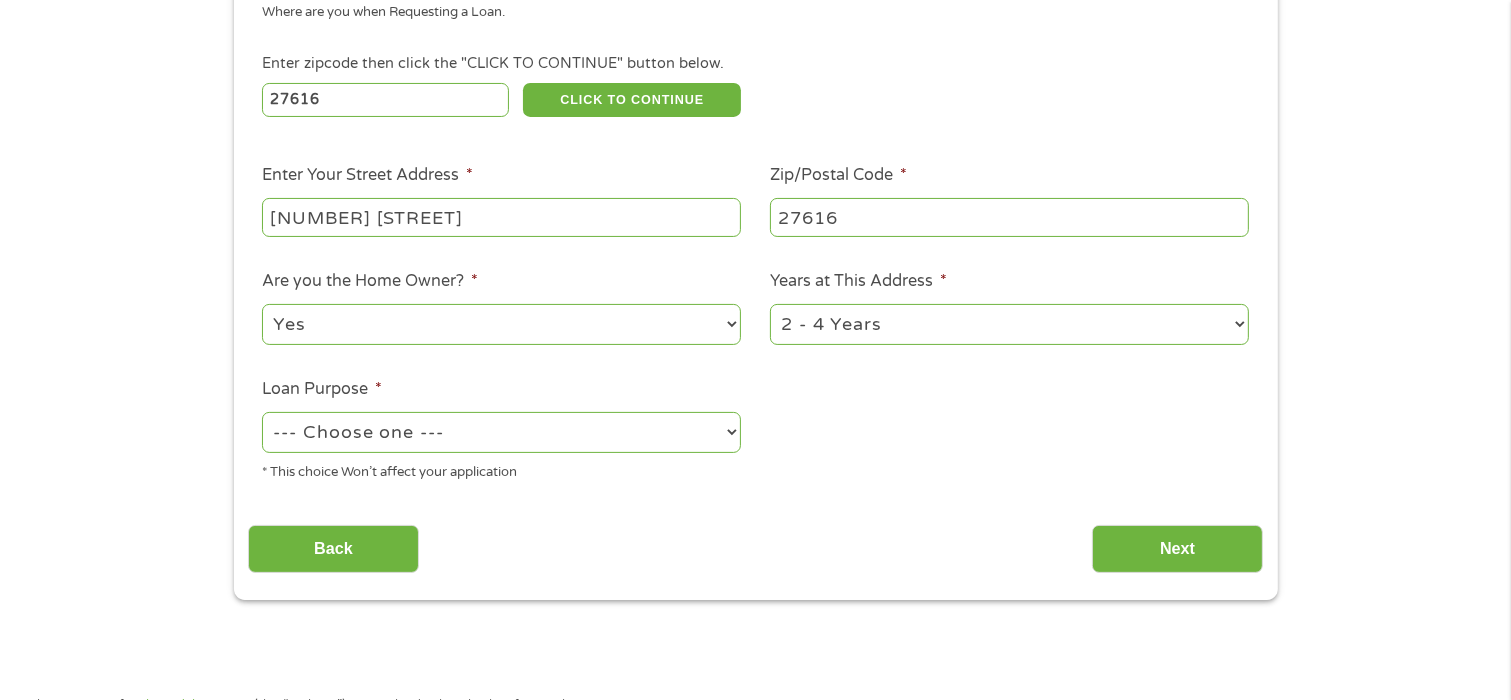 click on "1 Year or less 1 - 2 Years 2 - 4 Years Over 4 Years" at bounding box center (1009, 324) 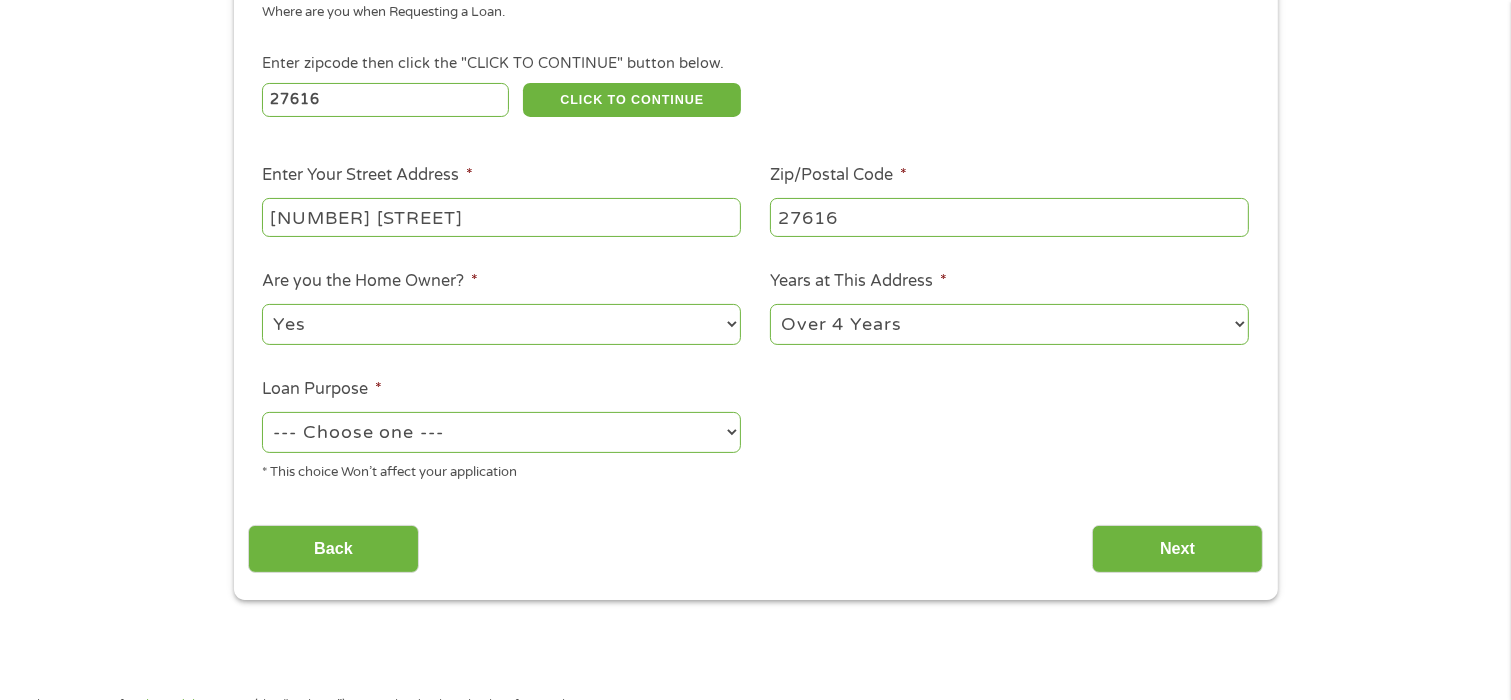 click on "--- Choose one --- Pay Bills Debt Consolidation Home Improvement Major Purchase Car Loan Short Term Cash Medical Expenses Other" at bounding box center (501, 432) 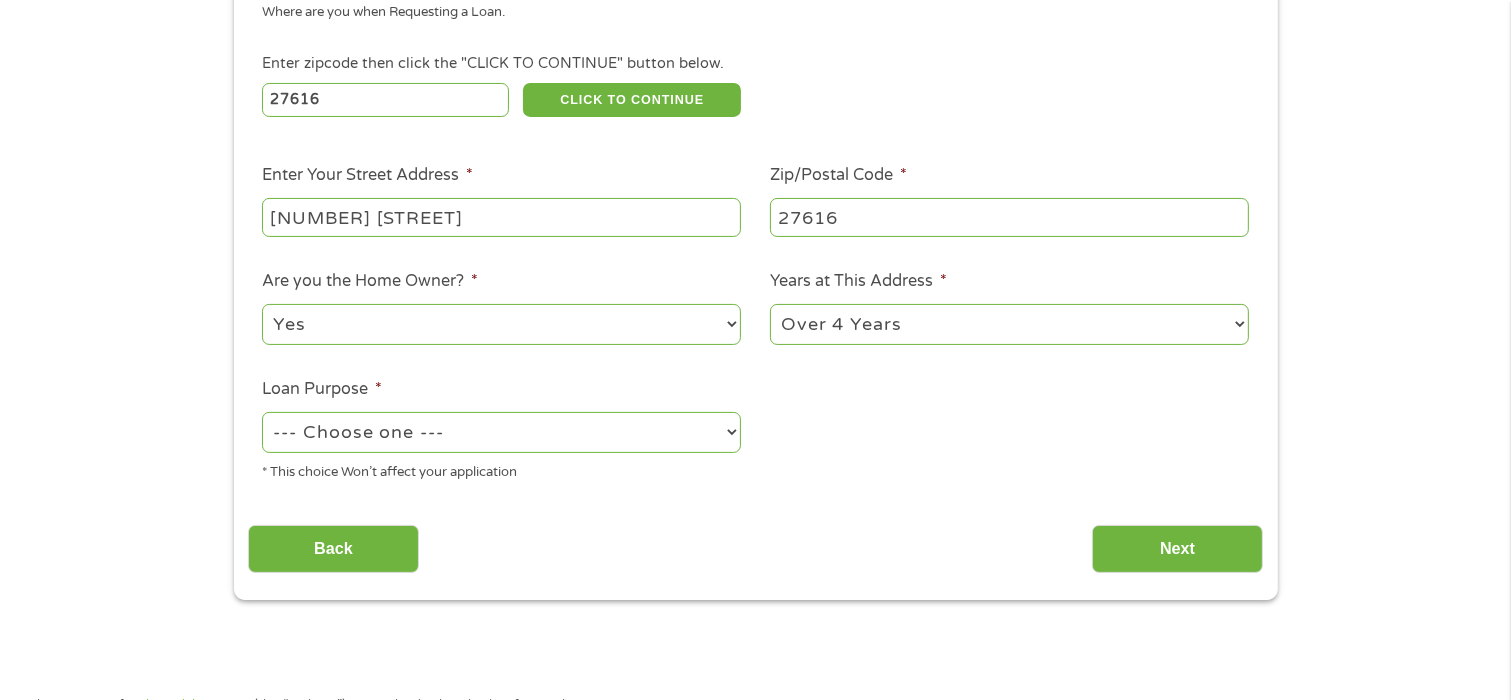 select on "other" 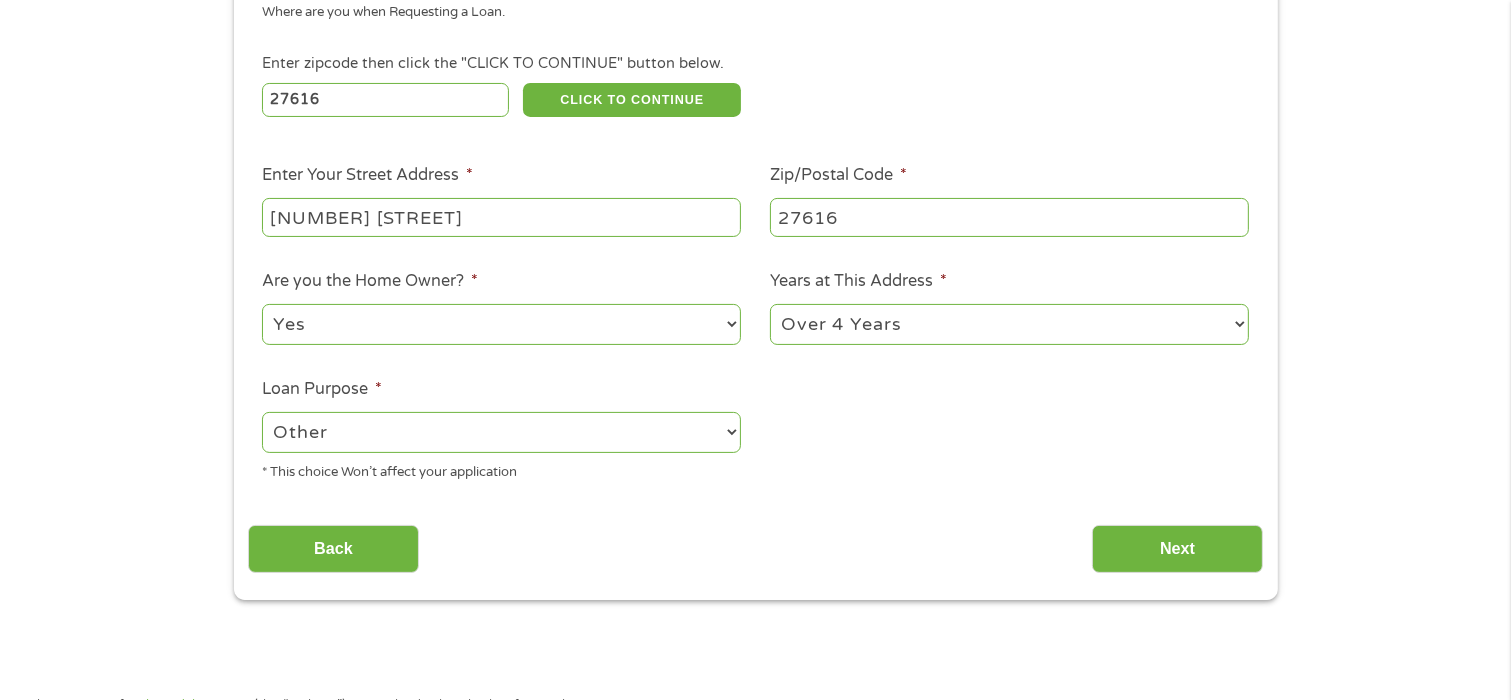 click on "--- Choose one --- Pay Bills Debt Consolidation Home Improvement Major Purchase Car Loan Short Term Cash Medical Expenses Other" at bounding box center [501, 432] 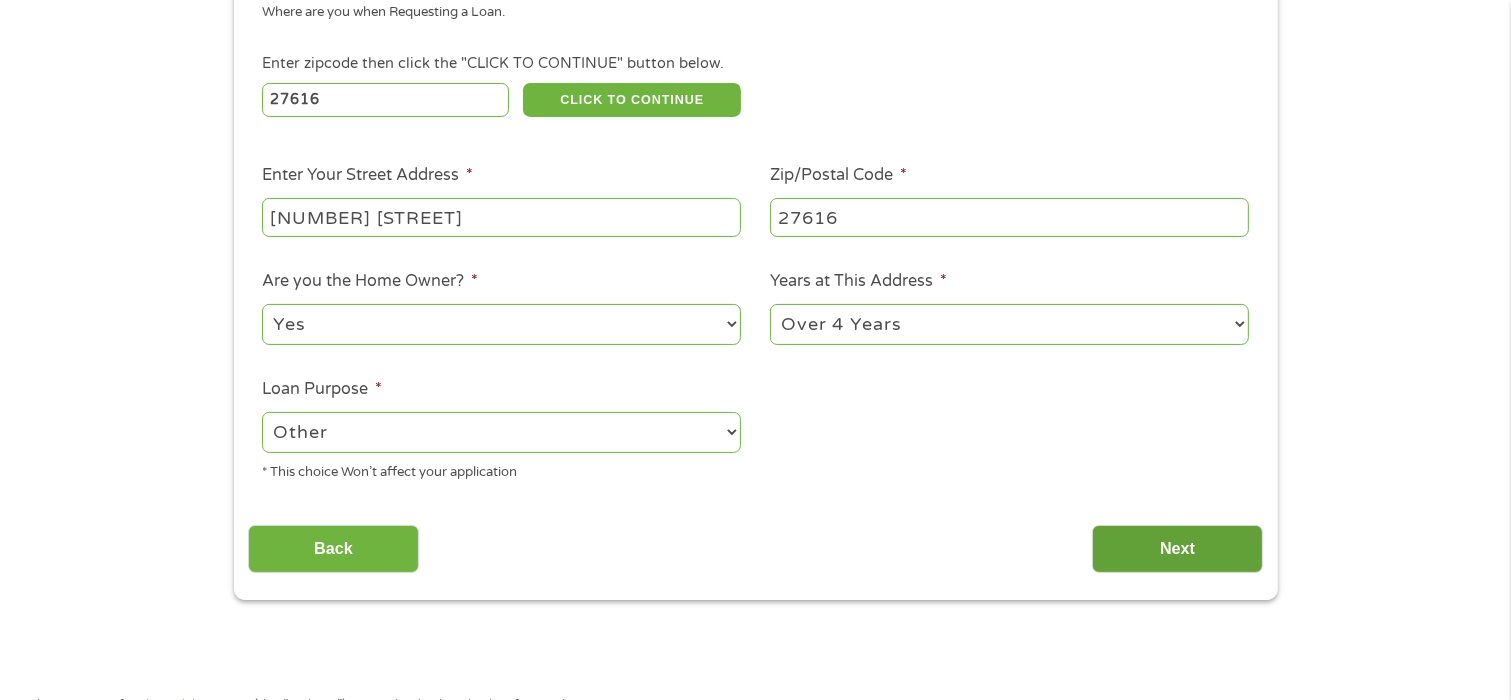 click on "Next" at bounding box center (1177, 549) 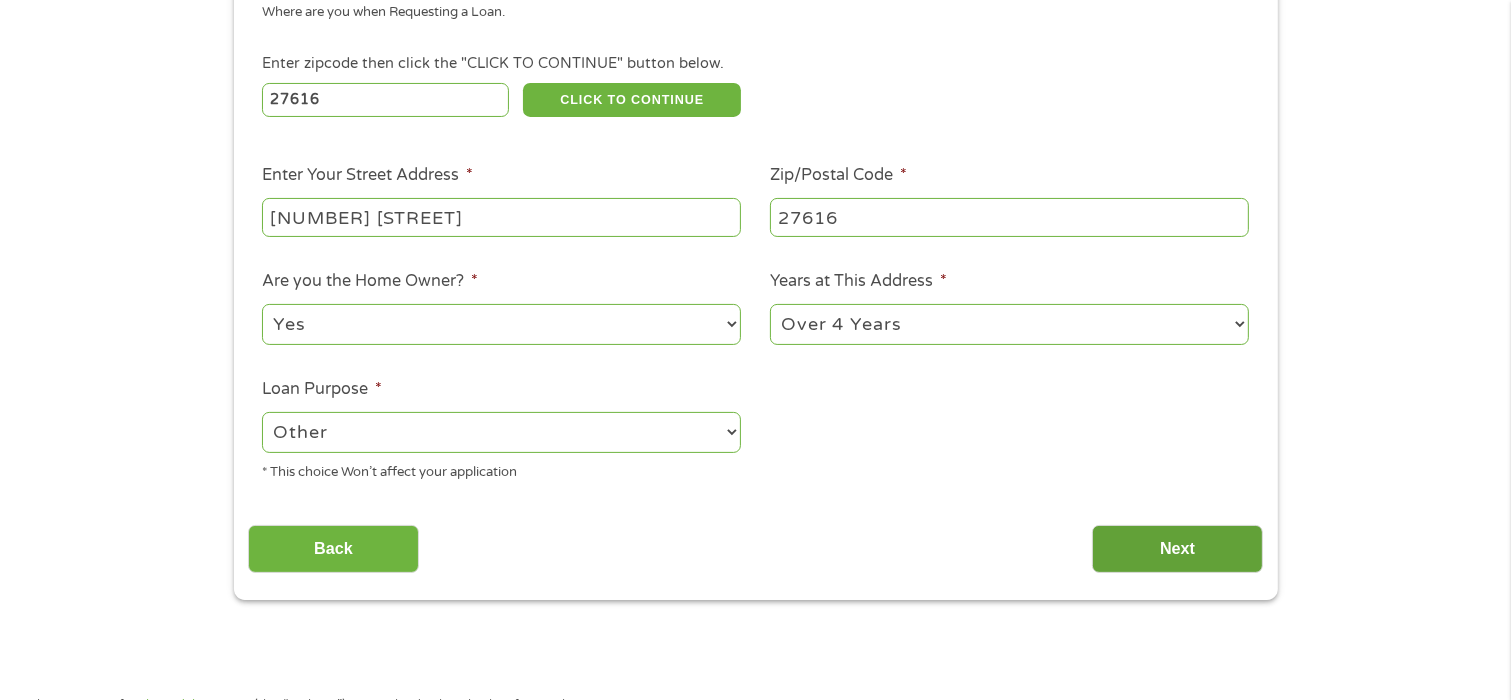 scroll, scrollTop: 8, scrollLeft: 8, axis: both 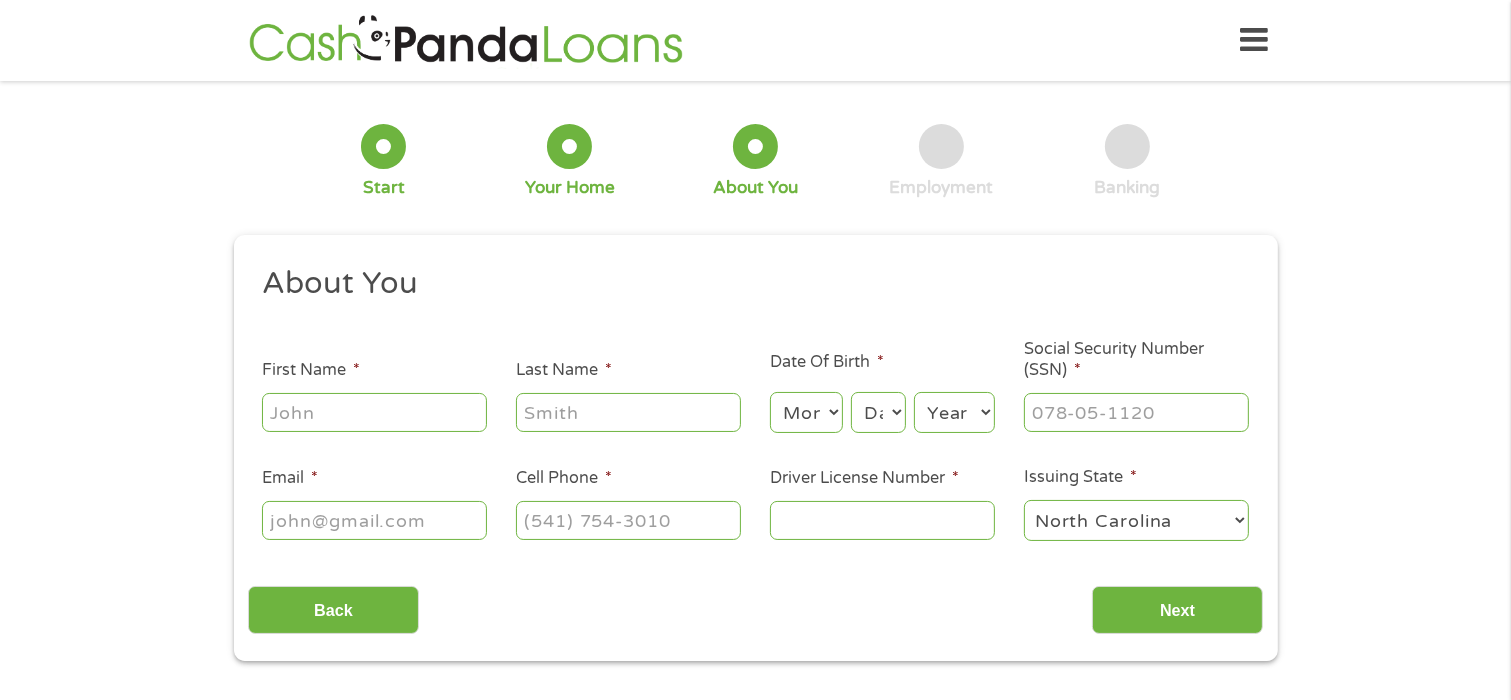 click on "First Name *" at bounding box center (374, 412) 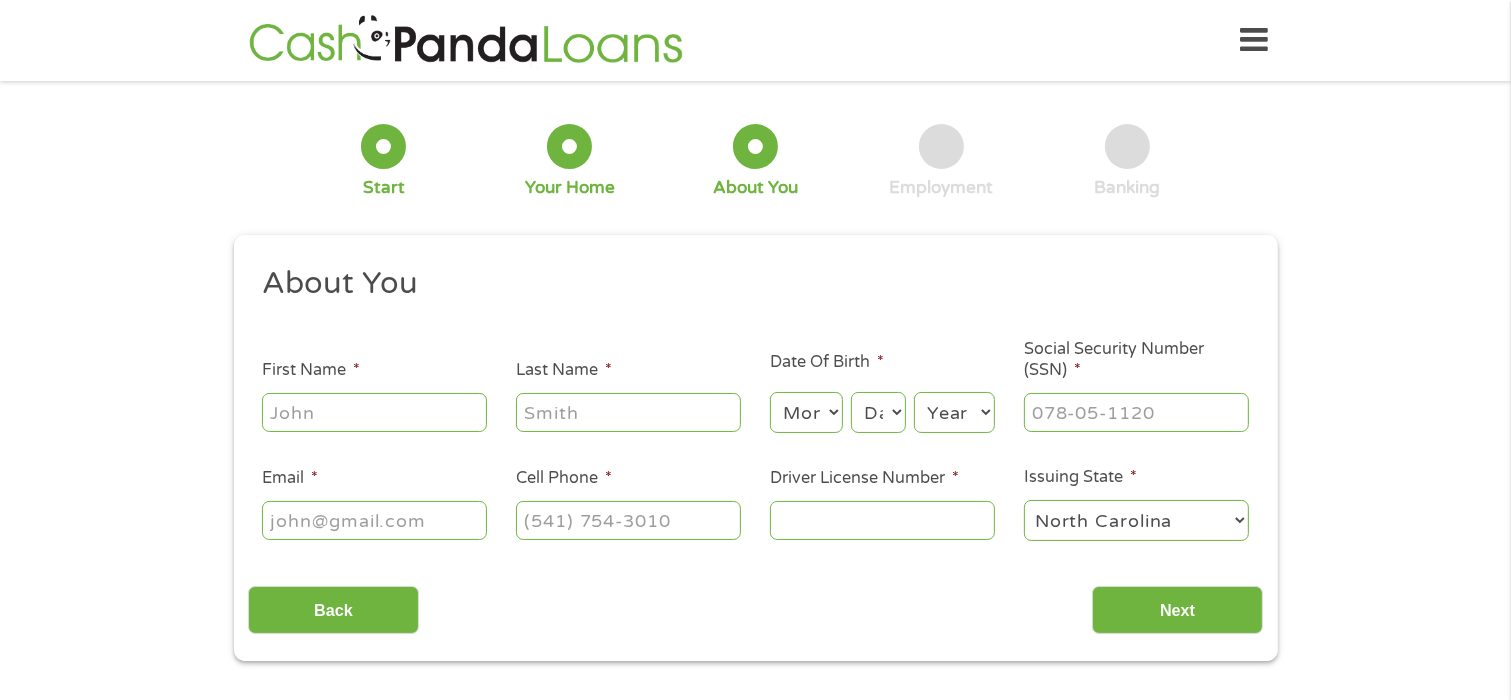 type on "[LAST]" 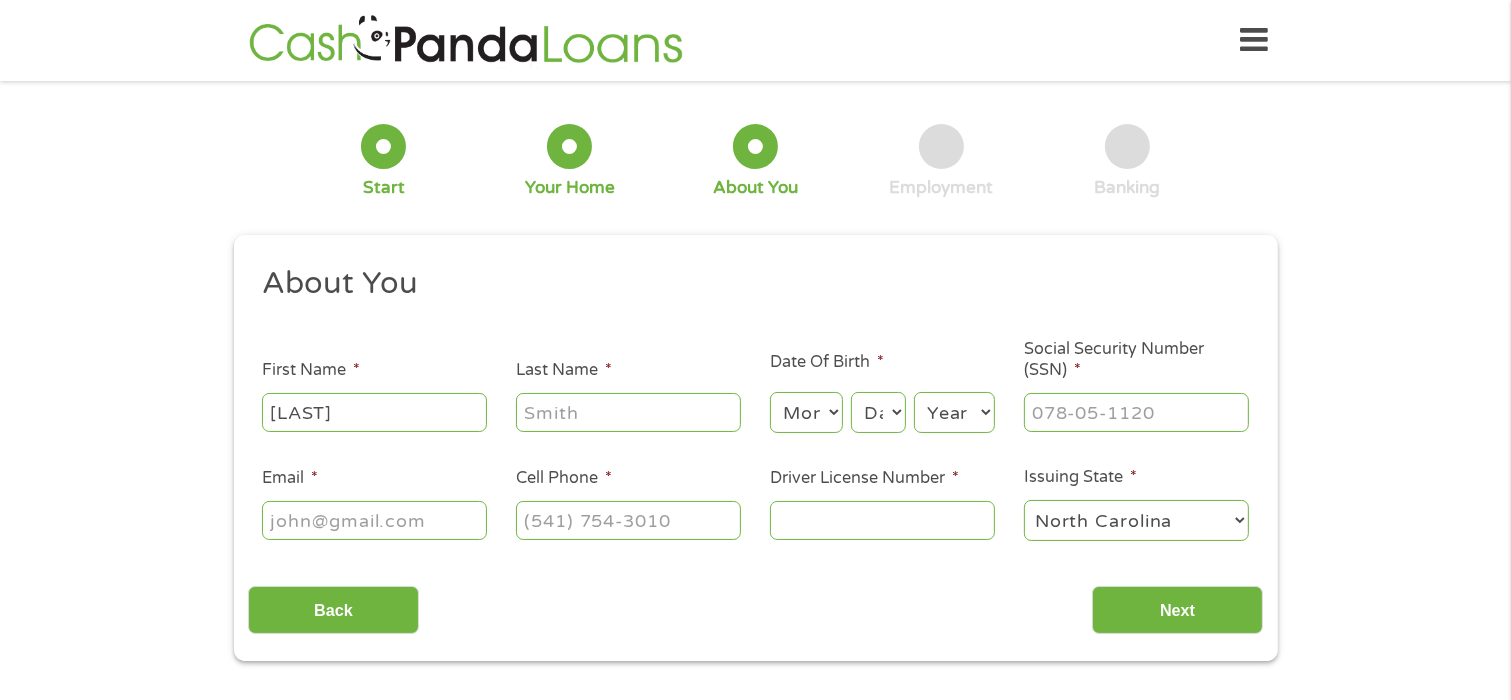 type on "Peebles Broadcasting Group" 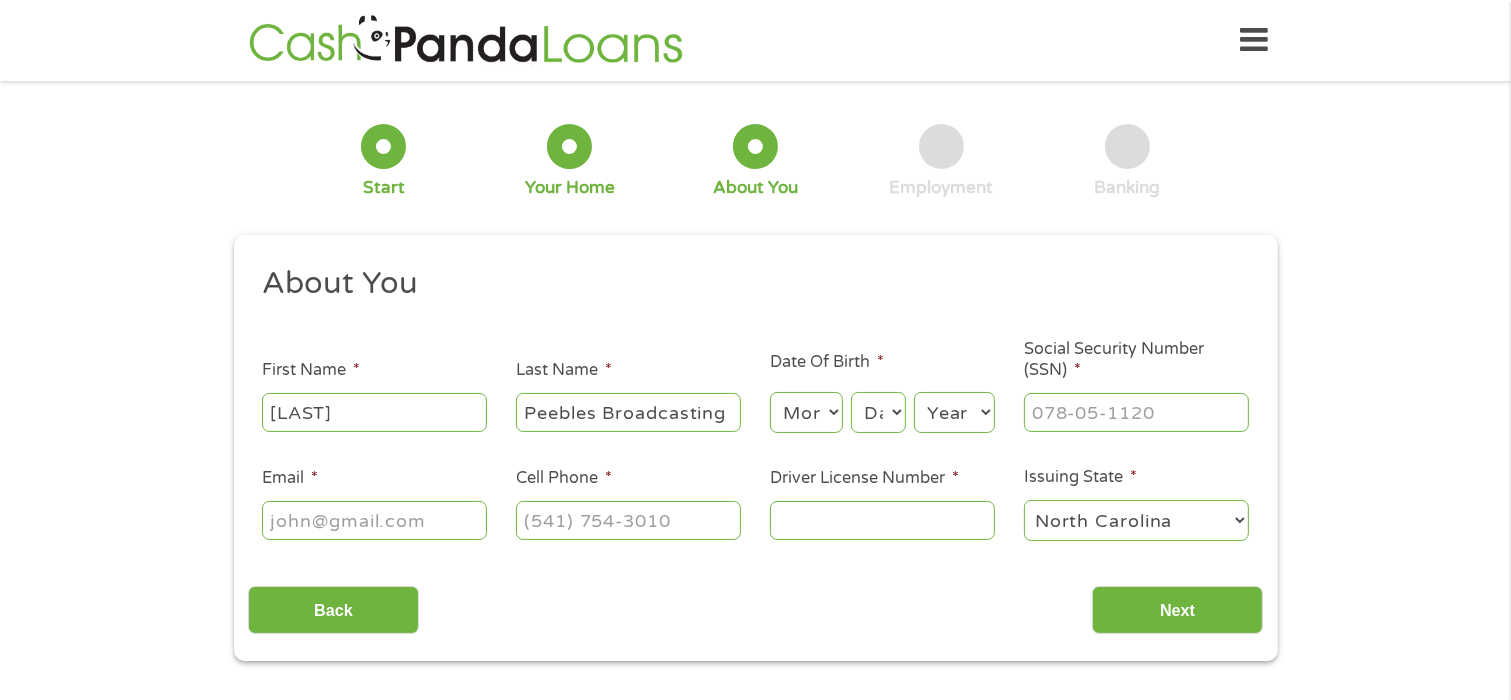 type on "[USERNAME]@example.com" 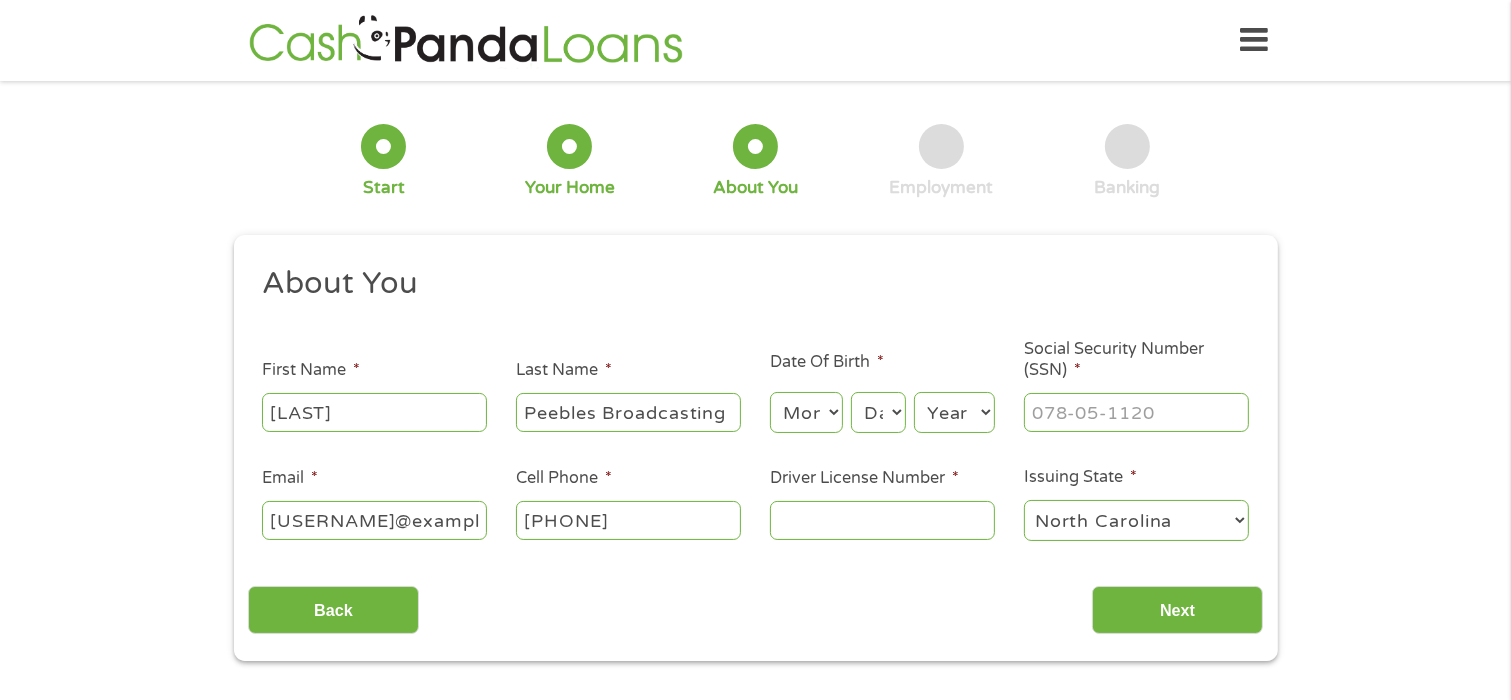 type on "[PHONE]" 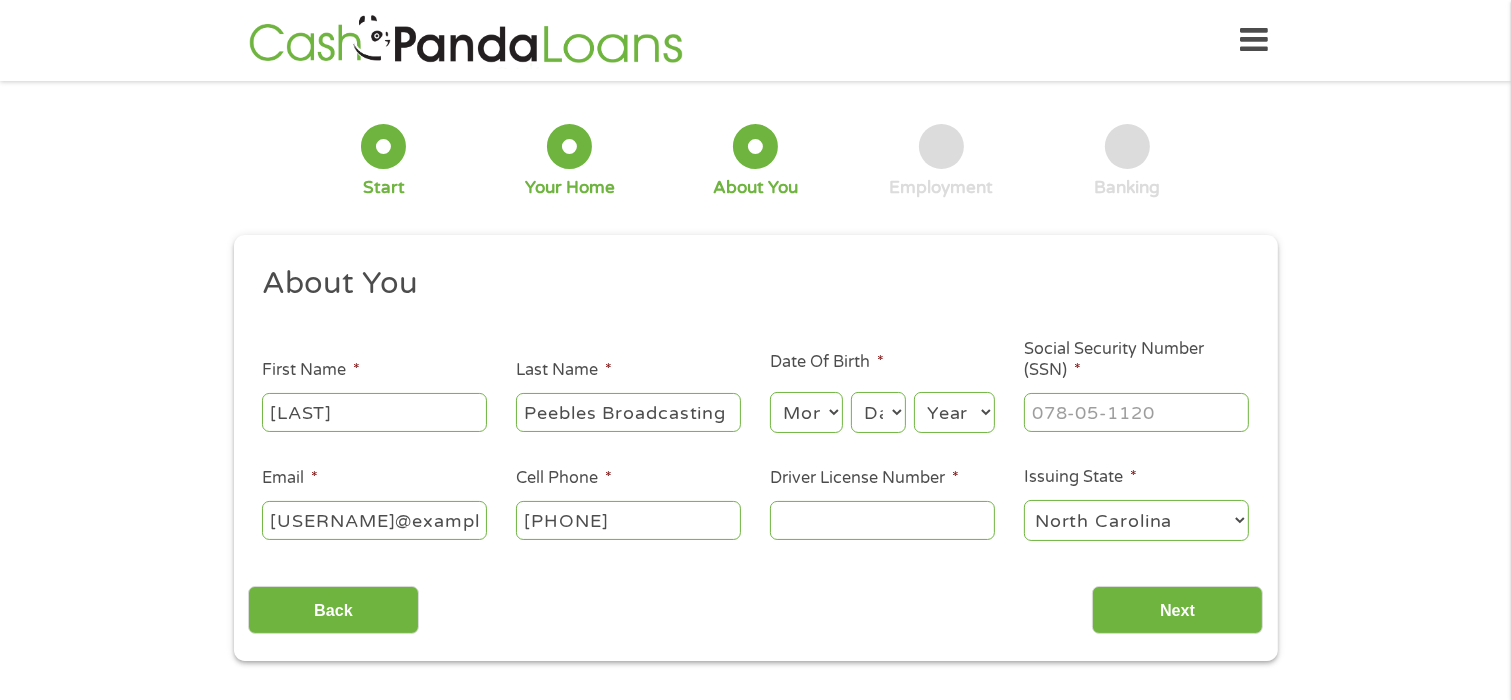 select on "1" 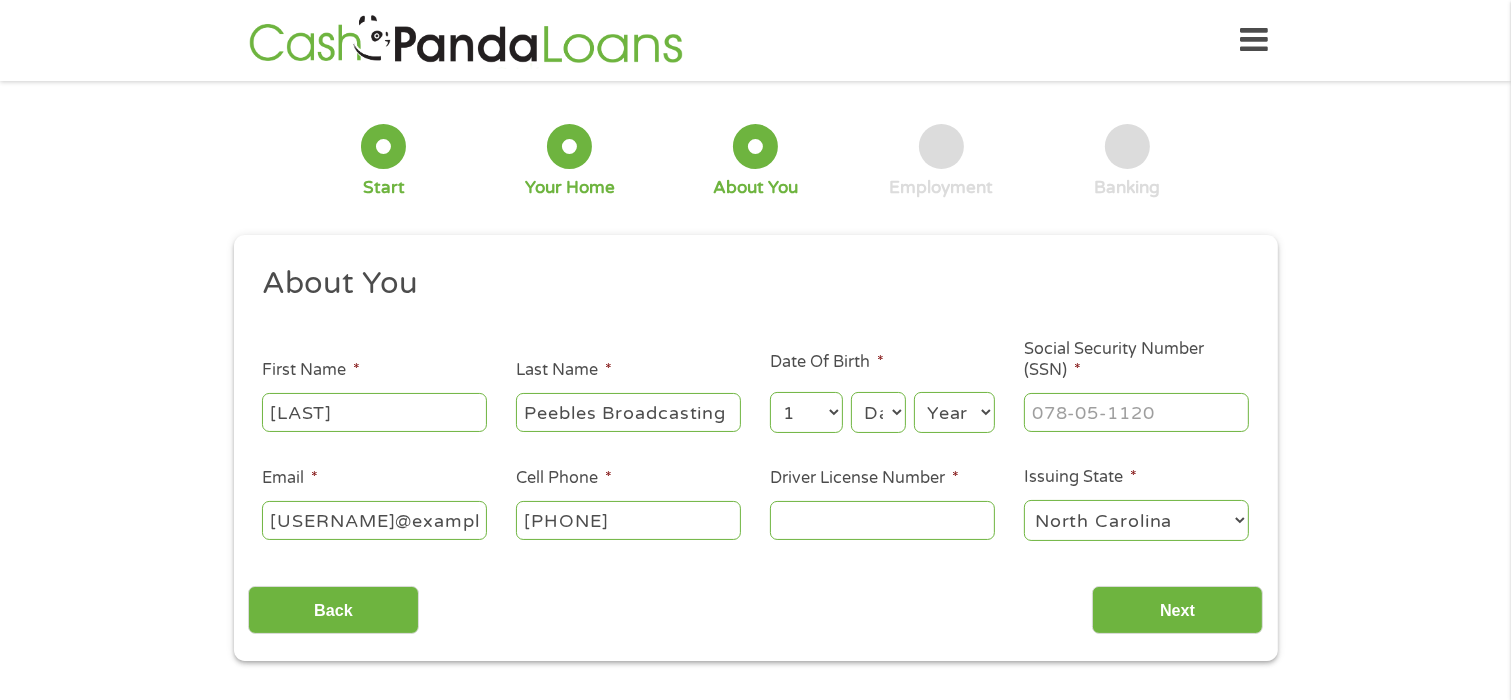 click on "Month 1 2 3 4 5 6 7 8 9 10 11 12" at bounding box center [806, 412] 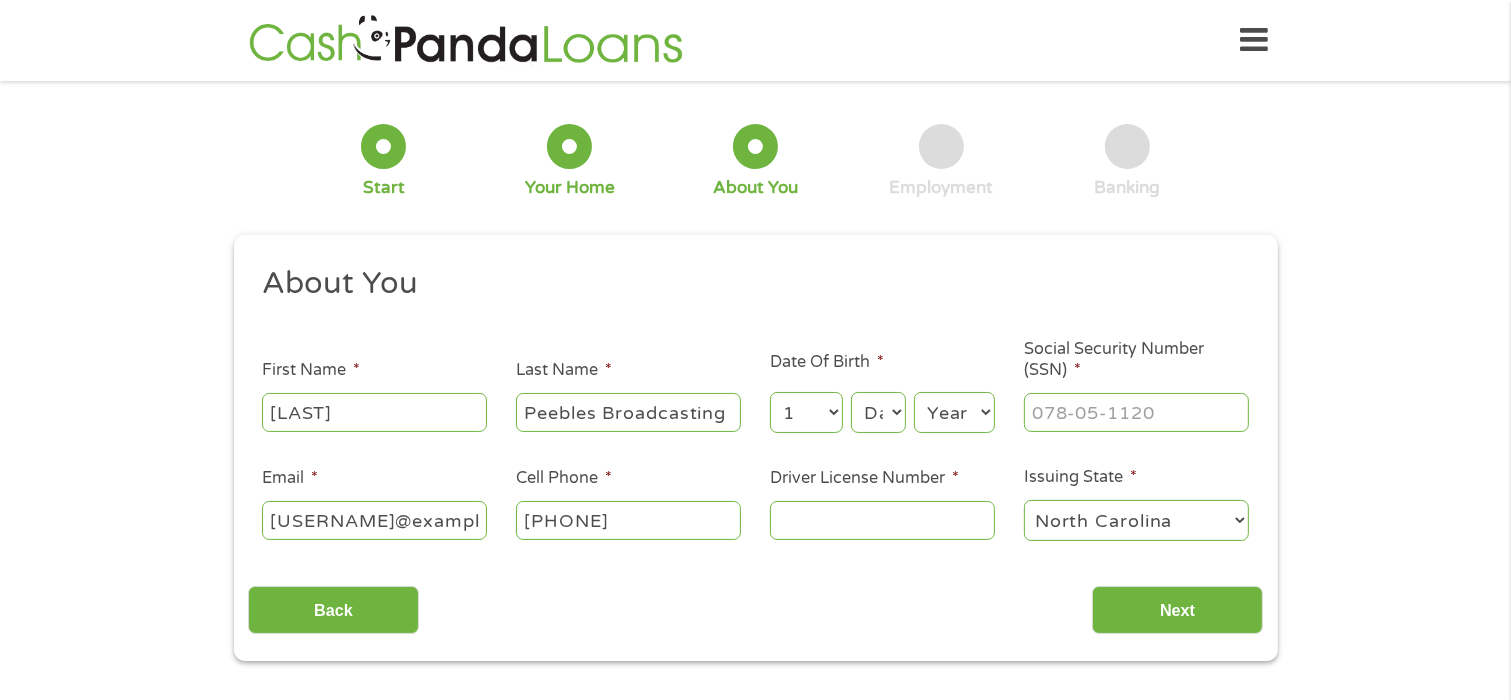 click on "Day 1 2 3 4 5 6 7 8 9 10 11 12 13 14 15 16 17 18 19 20 21 22 23 24 25 26 27 28 29 30 31" at bounding box center [878, 412] 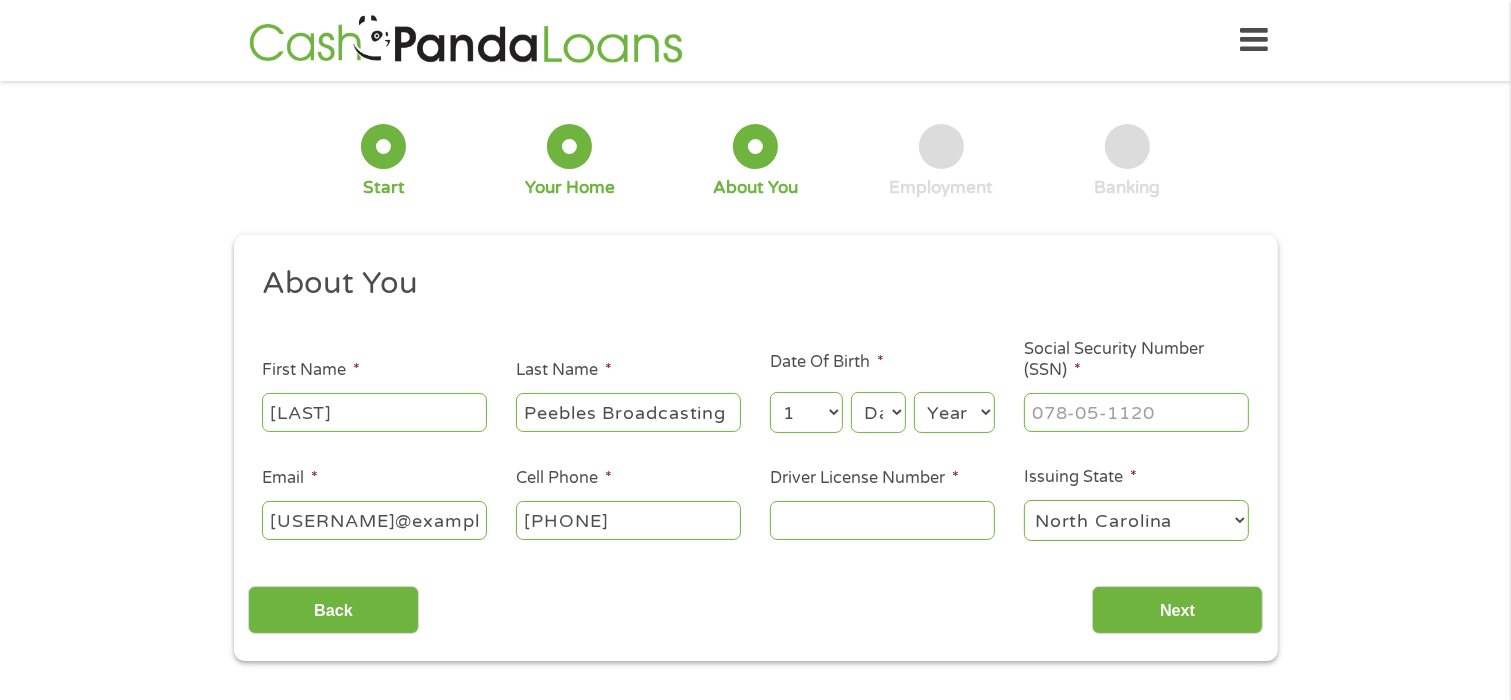 select on "21" 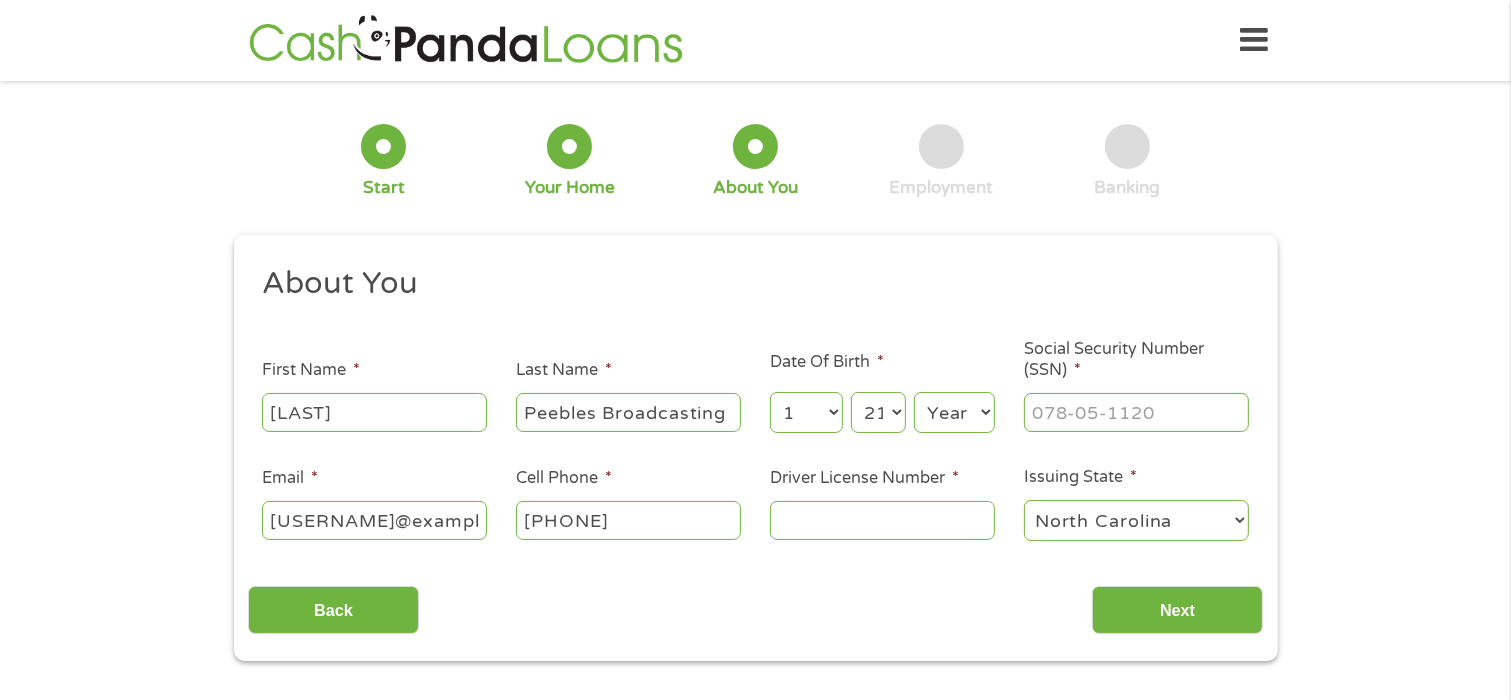 click on "Day 1 2 3 4 5 6 7 8 9 10 11 12 13 14 15 16 17 18 19 20 21 22 23 24 25 26 27 28 29 30 31" at bounding box center (878, 412) 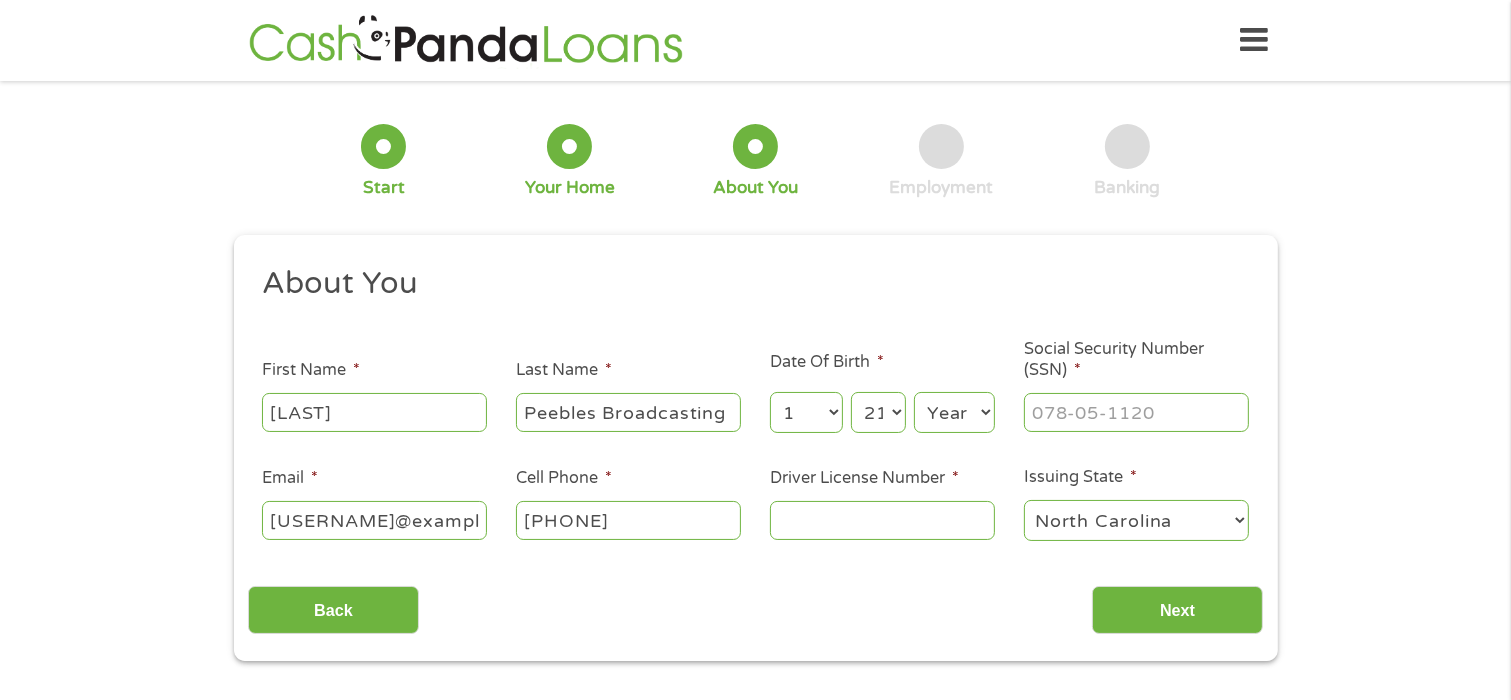 click on "Year 2007 2006 2005 2004 2003 2002 2001 2000 1999 1998 1997 1996 1995 1994 1993 1992 1991 1990 1989 1988 1987 1986 1985 1984 1983 1982 1981 1980 1979 1978 1977 1976 1975 1974 1973 1972 1971 1970 1969 1968 1967 1966 1965 1964 1963 1962 1961 1960 1959 1958 1957 1956 1955 1954 1953 1952 1951 1950 1949 1948 1947 1946 1945 1944 1943 1942 1941 1940 1939 1938 1937 1936 1935 1934 1933 1932 1931 1930 1929 1928 1927 1926 1925 1924 1923 1922 1921 1920" at bounding box center [954, 412] 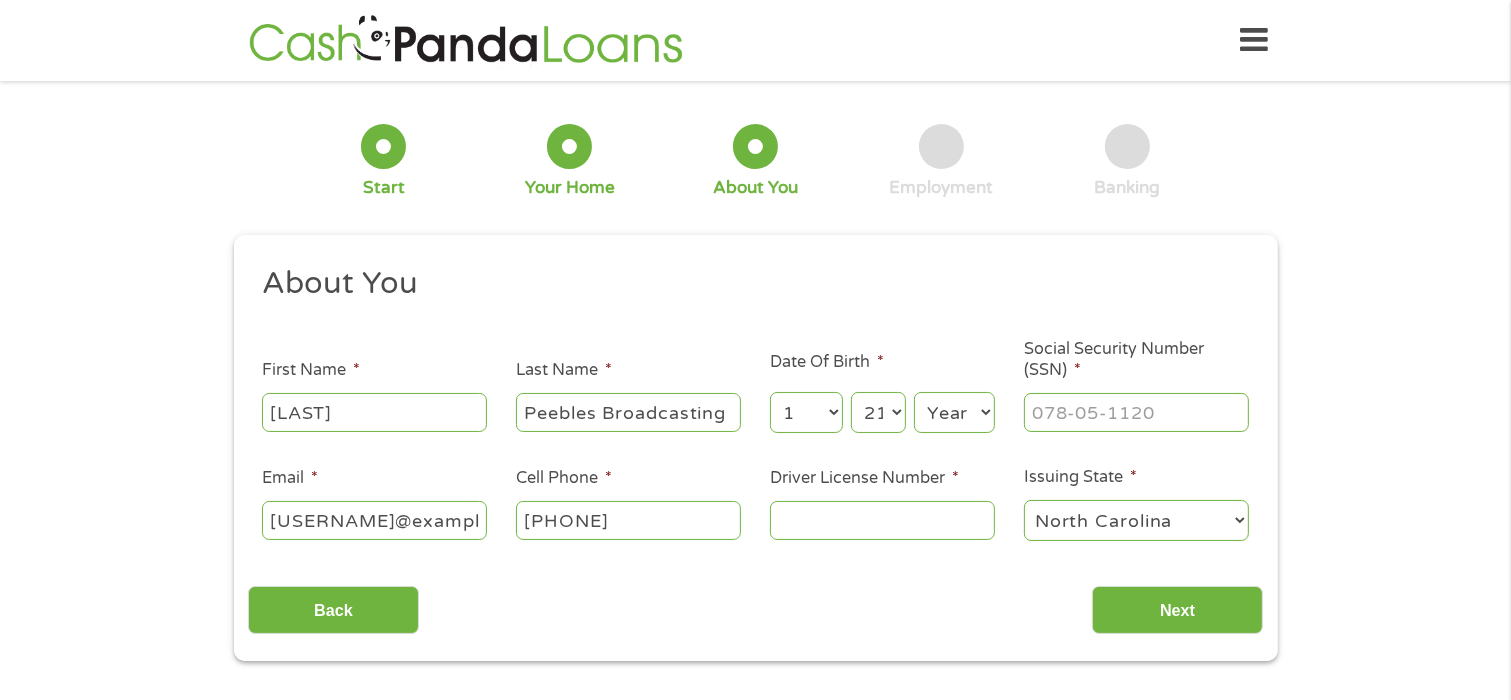 select on "1958" 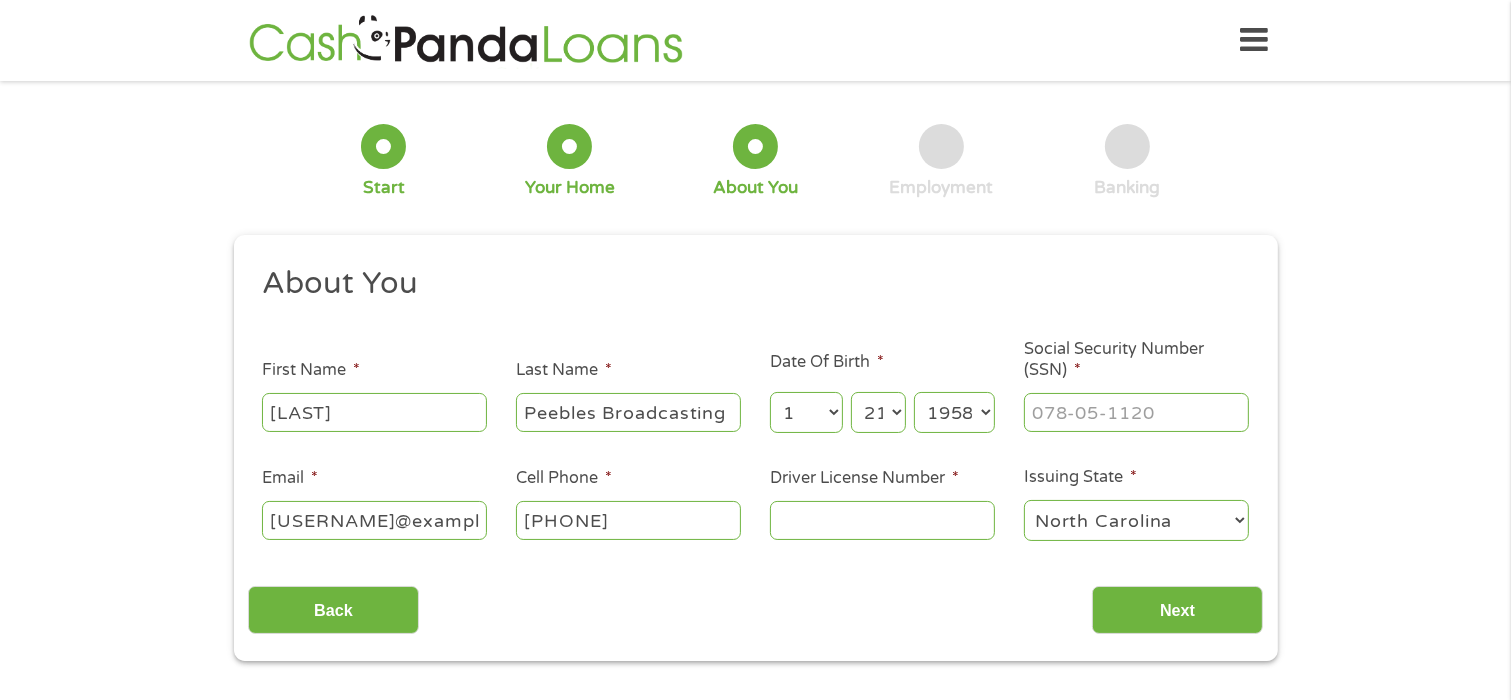click on "Year 2007 2006 2005 2004 2003 2002 2001 2000 1999 1998 1997 1996 1995 1994 1993 1992 1991 1990 1989 1988 1987 1986 1985 1984 1983 1982 1981 1980 1979 1978 1977 1976 1975 1974 1973 1972 1971 1970 1969 1968 1967 1966 1965 1964 1963 1962 1961 1960 1959 1958 1957 1956 1955 1954 1953 1952 1951 1950 1949 1948 1947 1946 1945 1944 1943 1942 1941 1940 1939 1938 1937 1936 1935 1934 1933 1932 1931 1930 1929 1928 1927 1926 1925 1924 1923 1922 1921 1920" at bounding box center (954, 412) 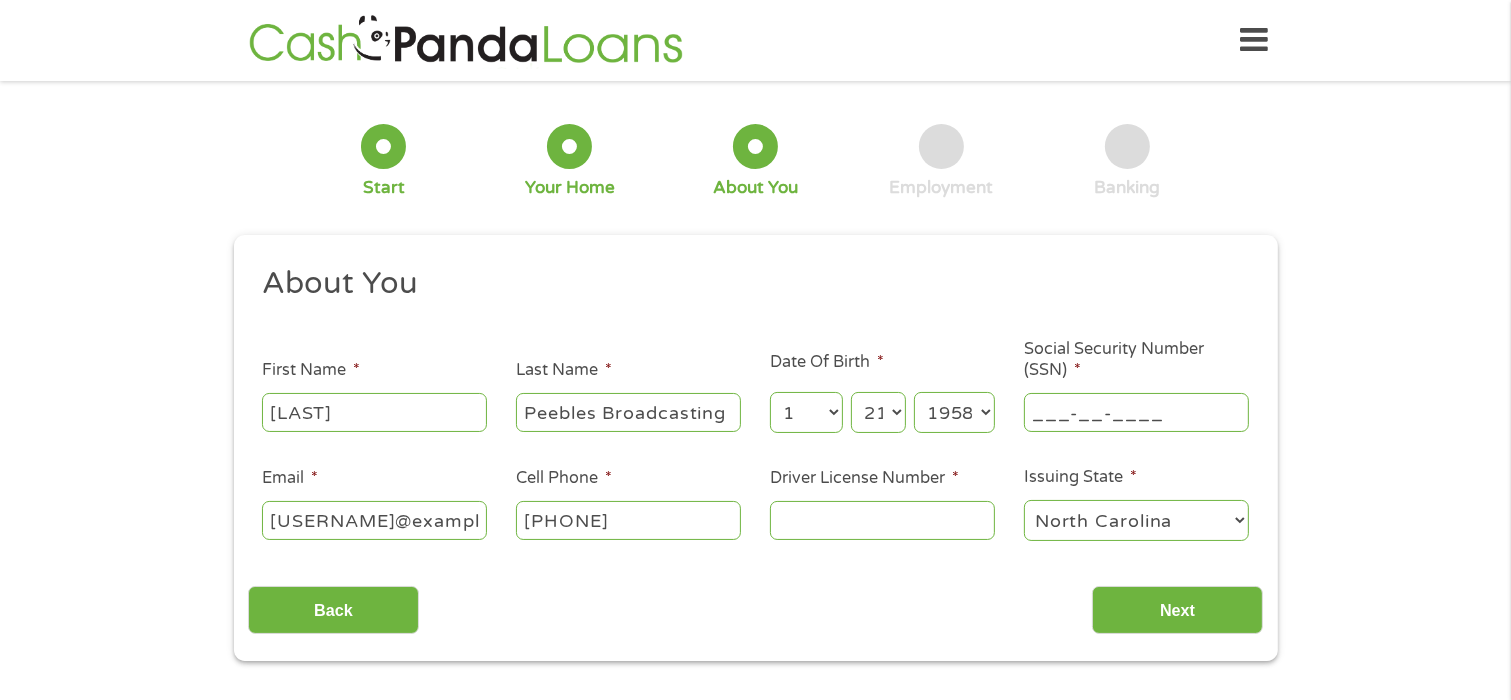 click on "___-__-____" at bounding box center (1136, 412) 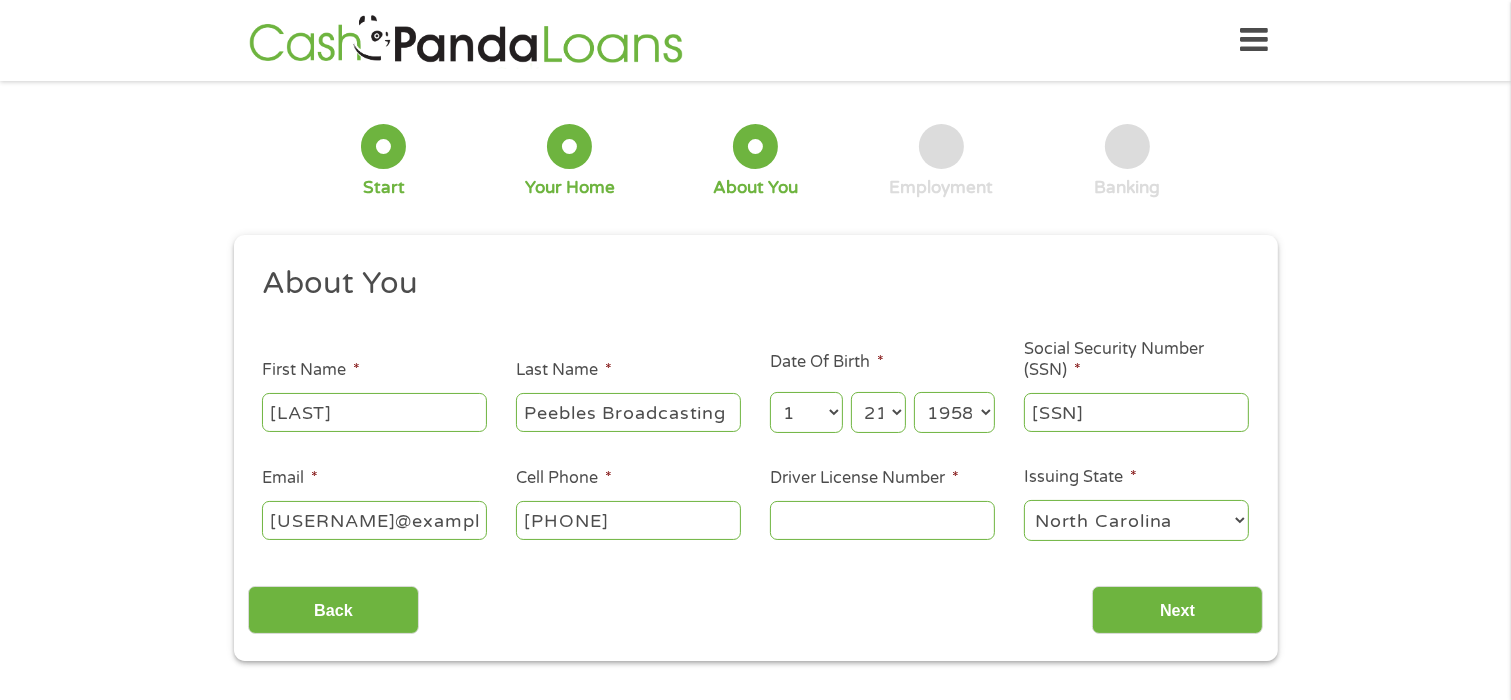 type on "[PHONE]" 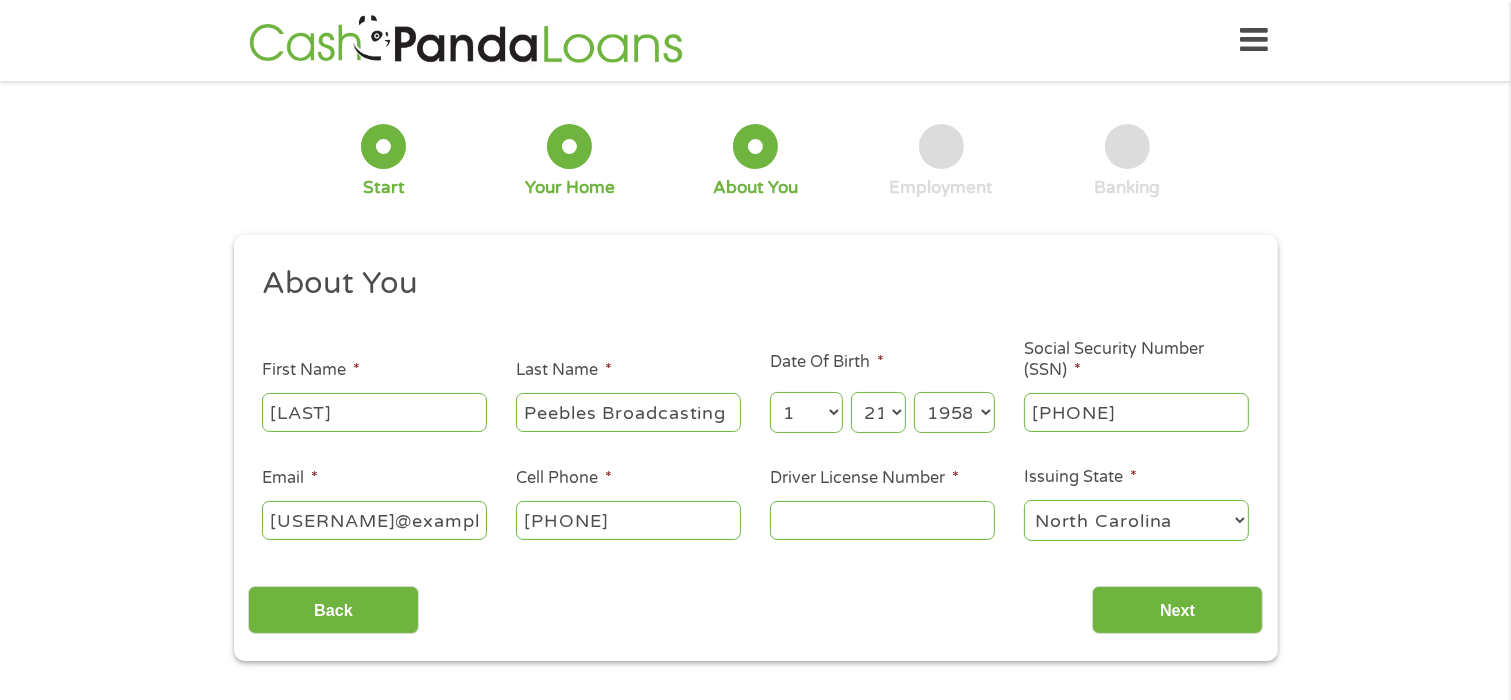 click on "Driver License Number *" at bounding box center (882, 520) 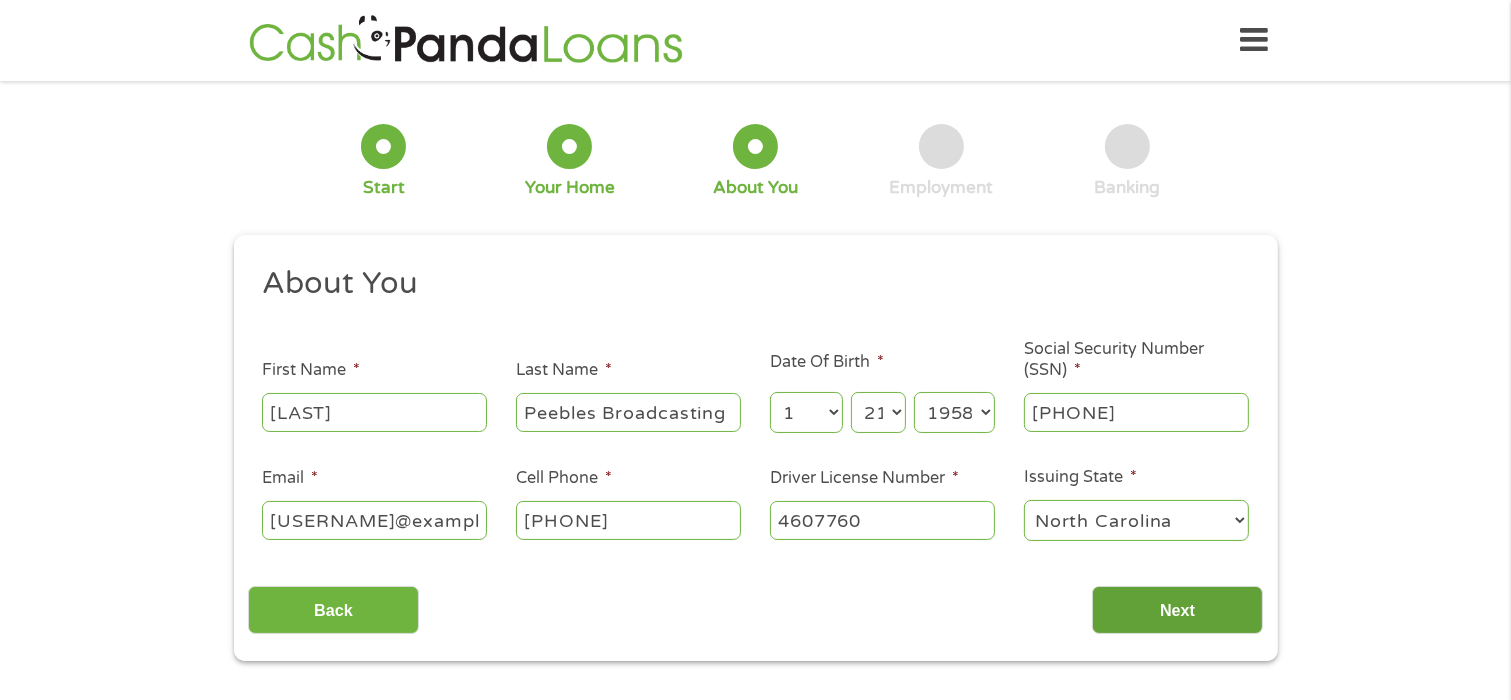 type on "4607760" 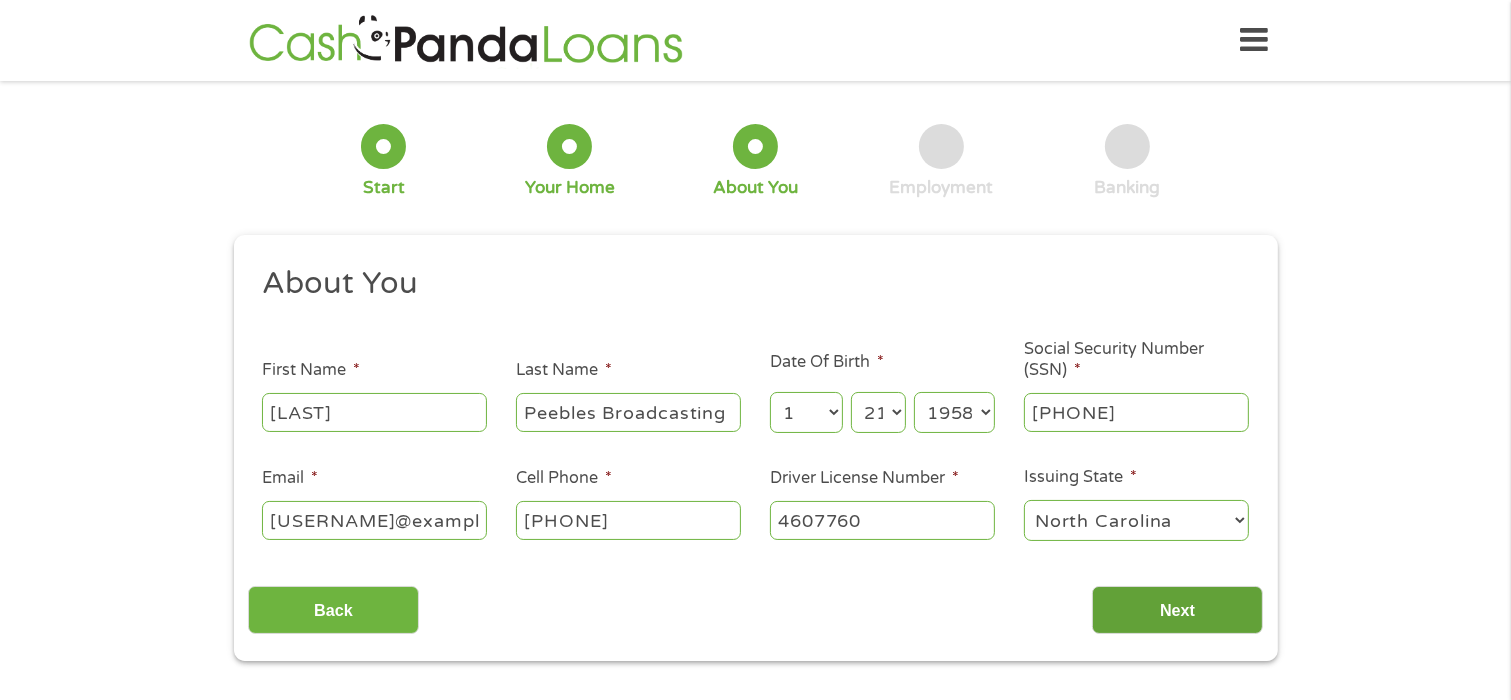 scroll, scrollTop: 8, scrollLeft: 8, axis: both 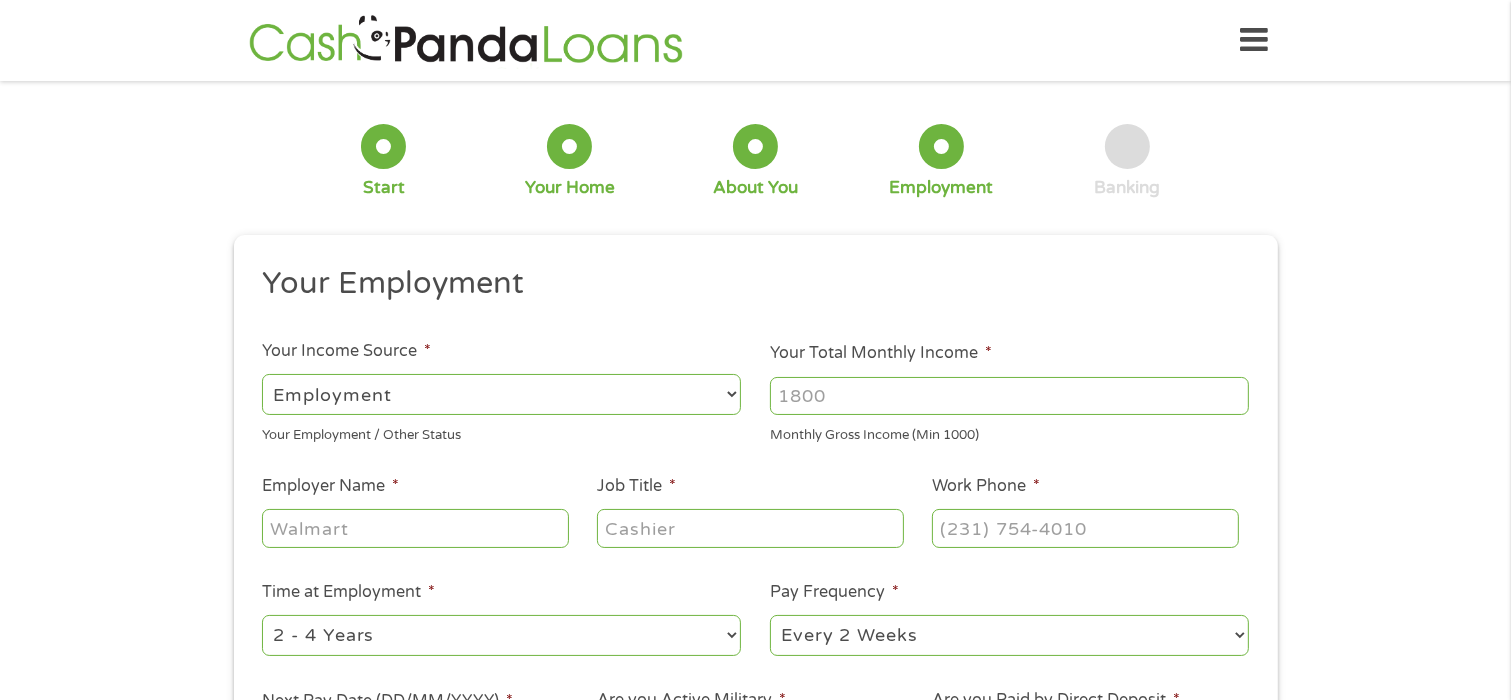click on "--- Choose one --- Employment Self Employed Benefits" at bounding box center [501, 394] 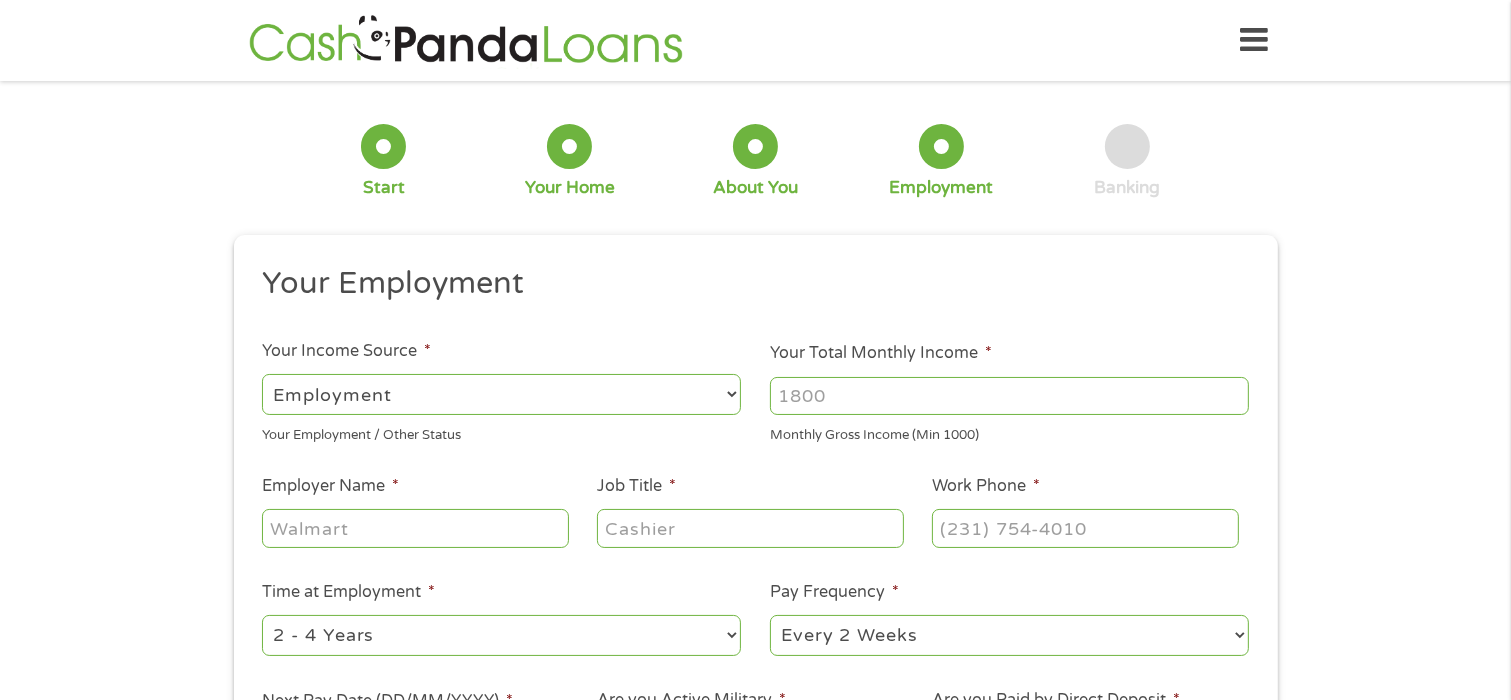 select on "selfEmployed" 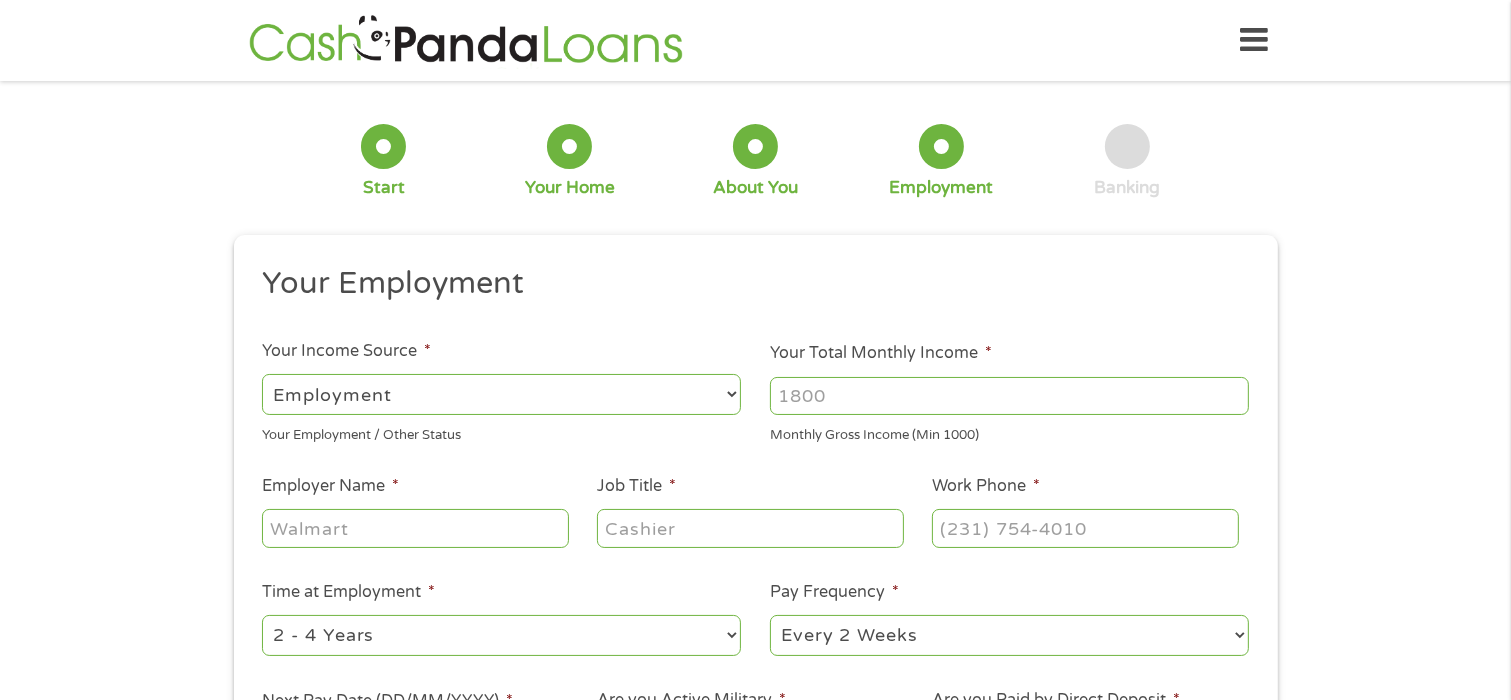 click on "--- Choose one --- Employment Self Employed Benefits" at bounding box center [501, 394] 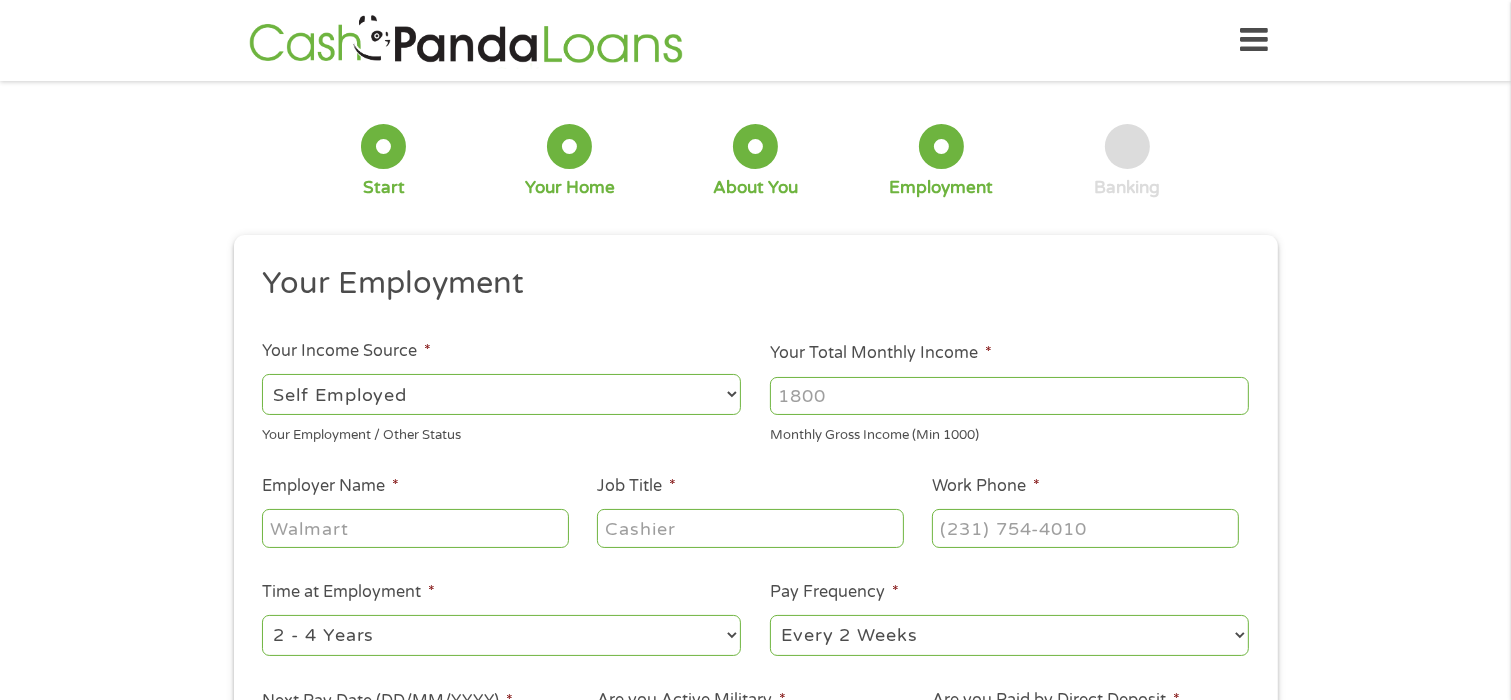 click on "Your Total Monthly Income *" at bounding box center [1009, 396] 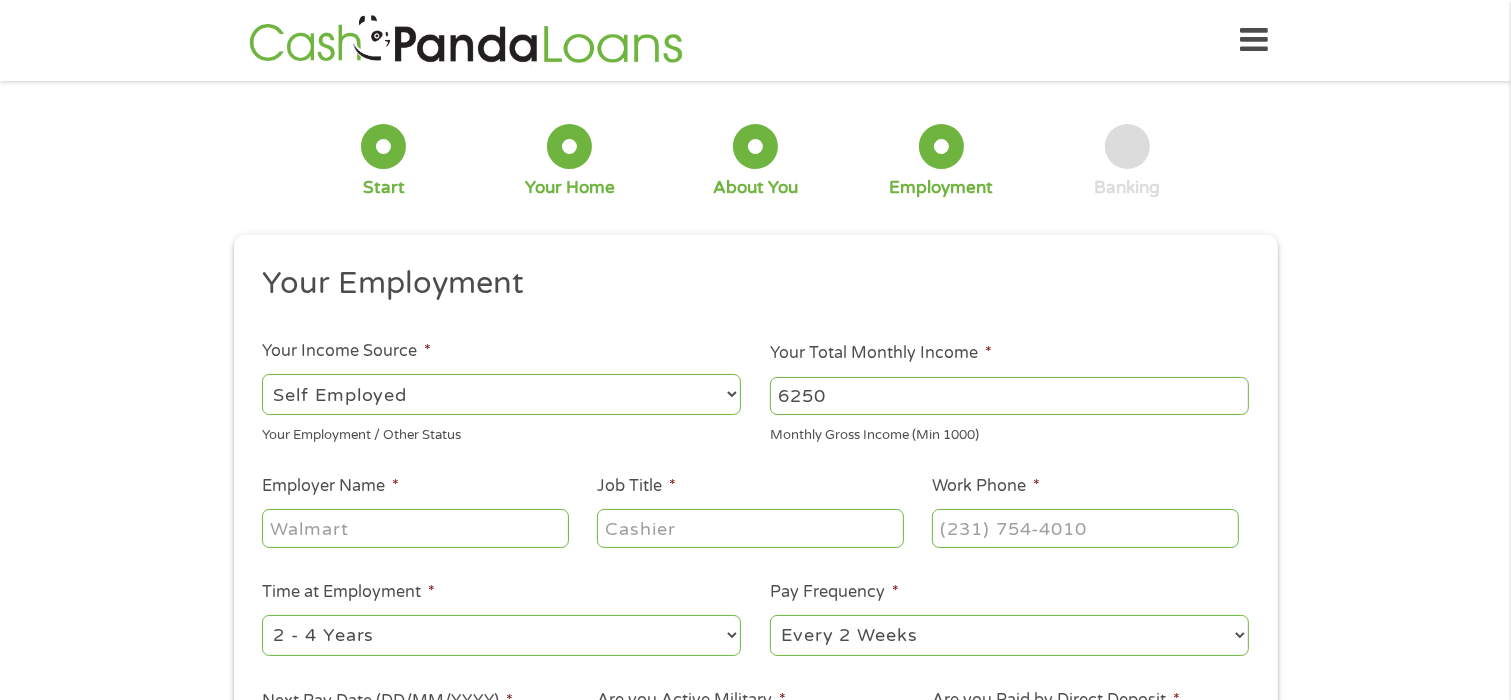 type on "6250" 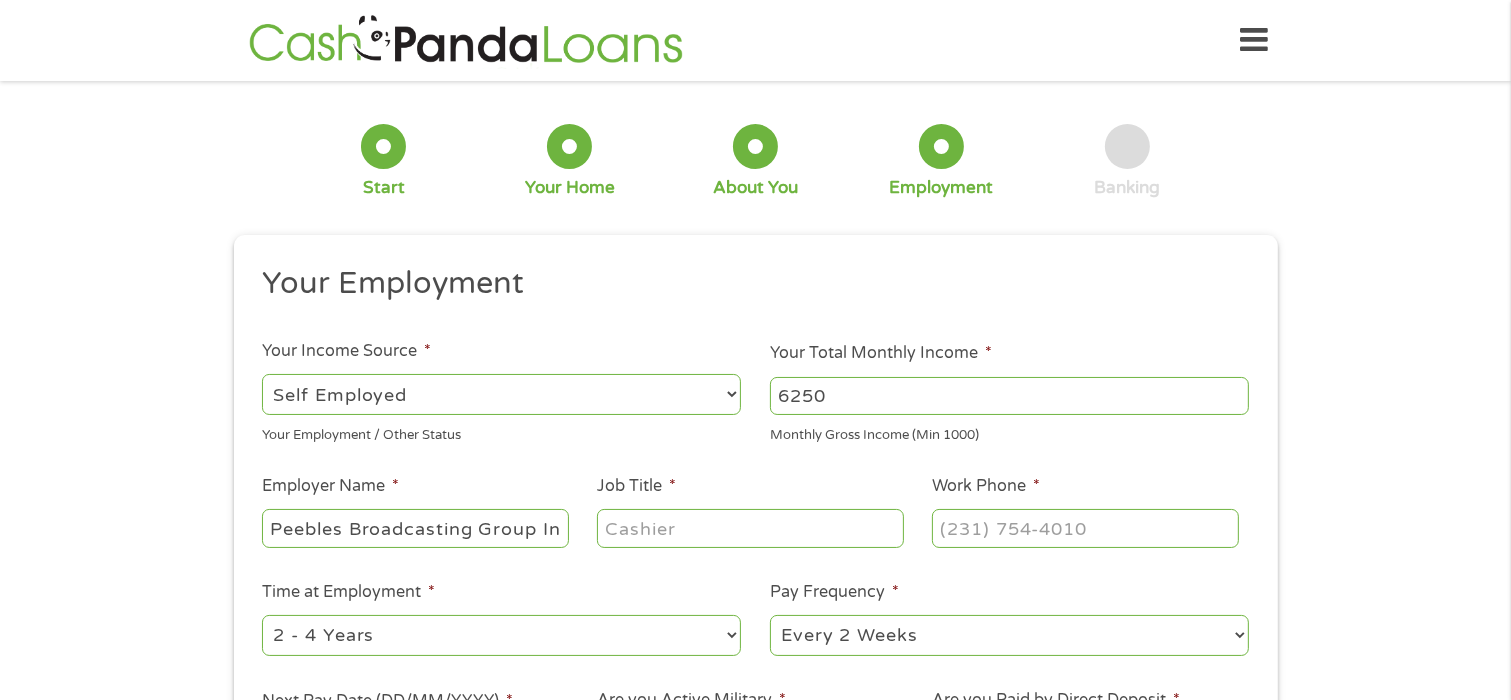 scroll, scrollTop: 0, scrollLeft: 12, axis: horizontal 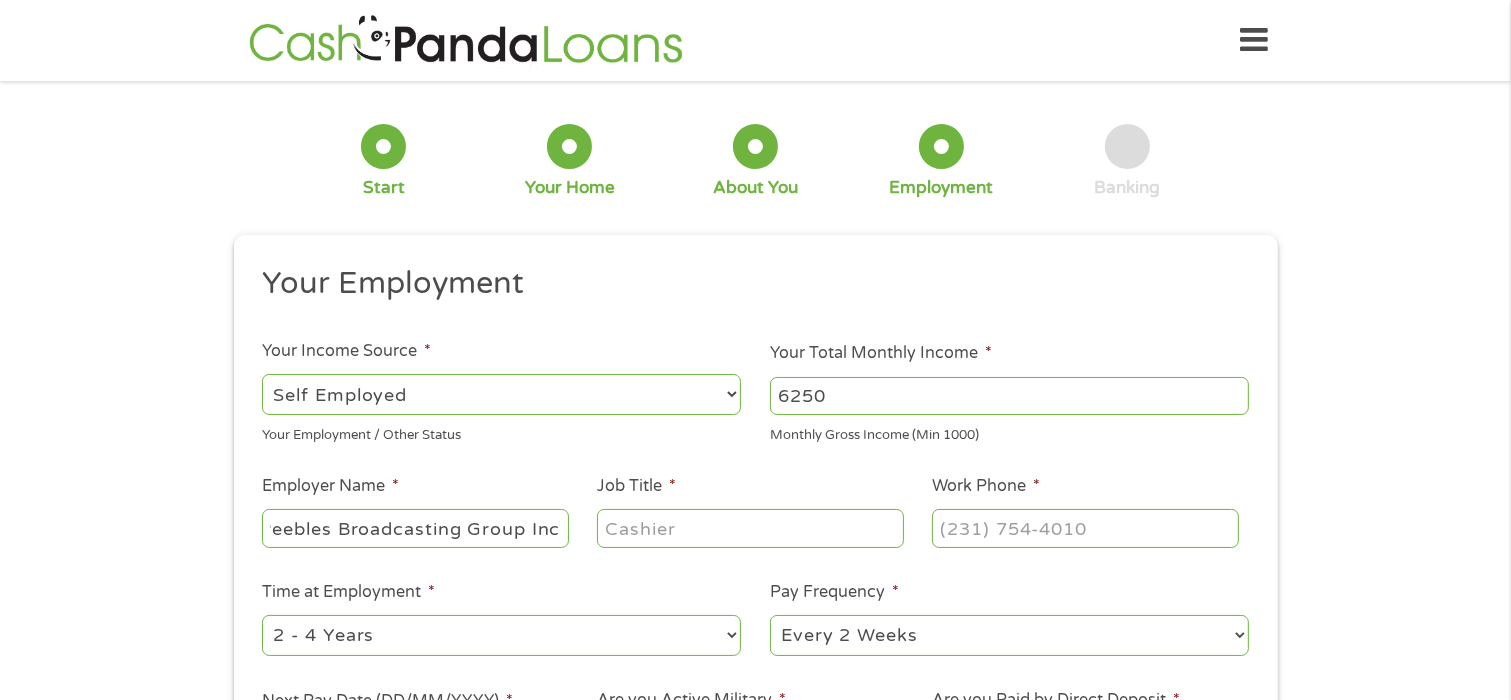 type on "Peebles Broadcasting Group Inc" 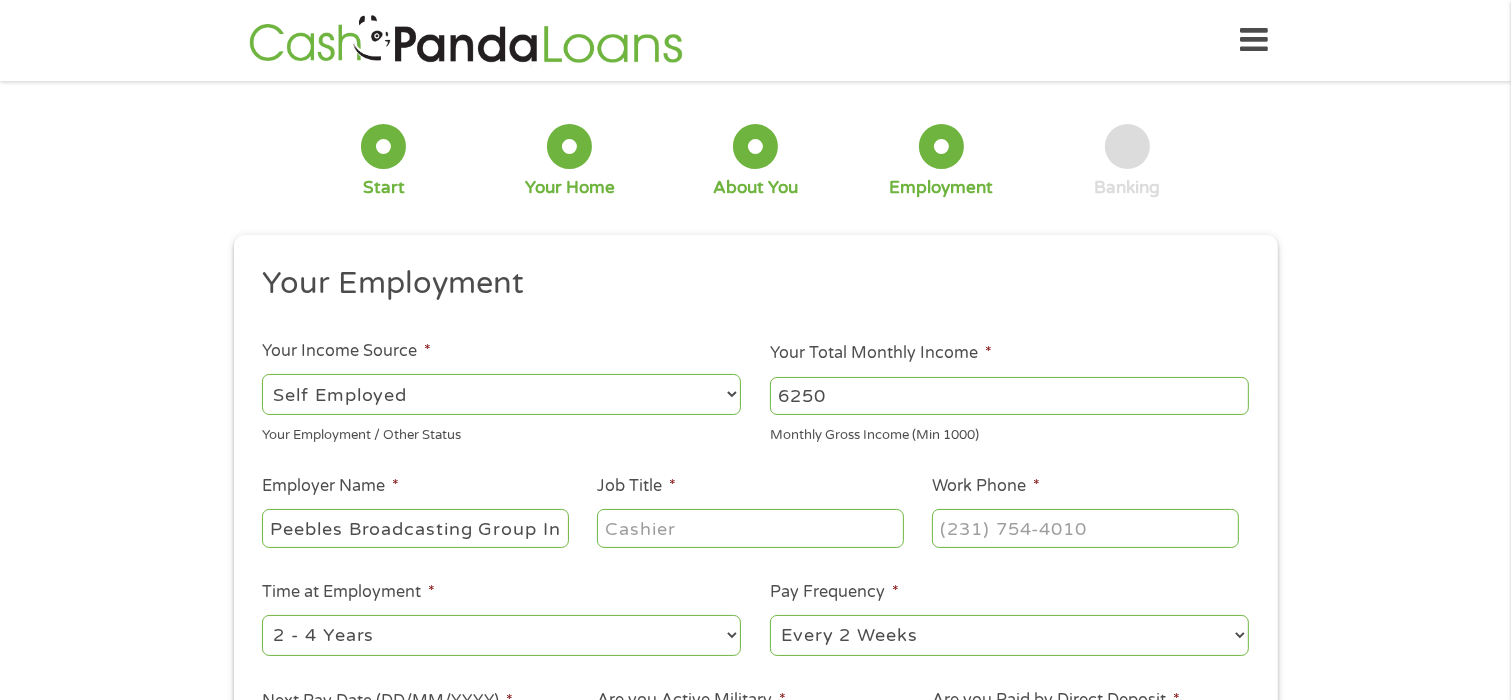 click on "Job Title *" at bounding box center [750, 528] 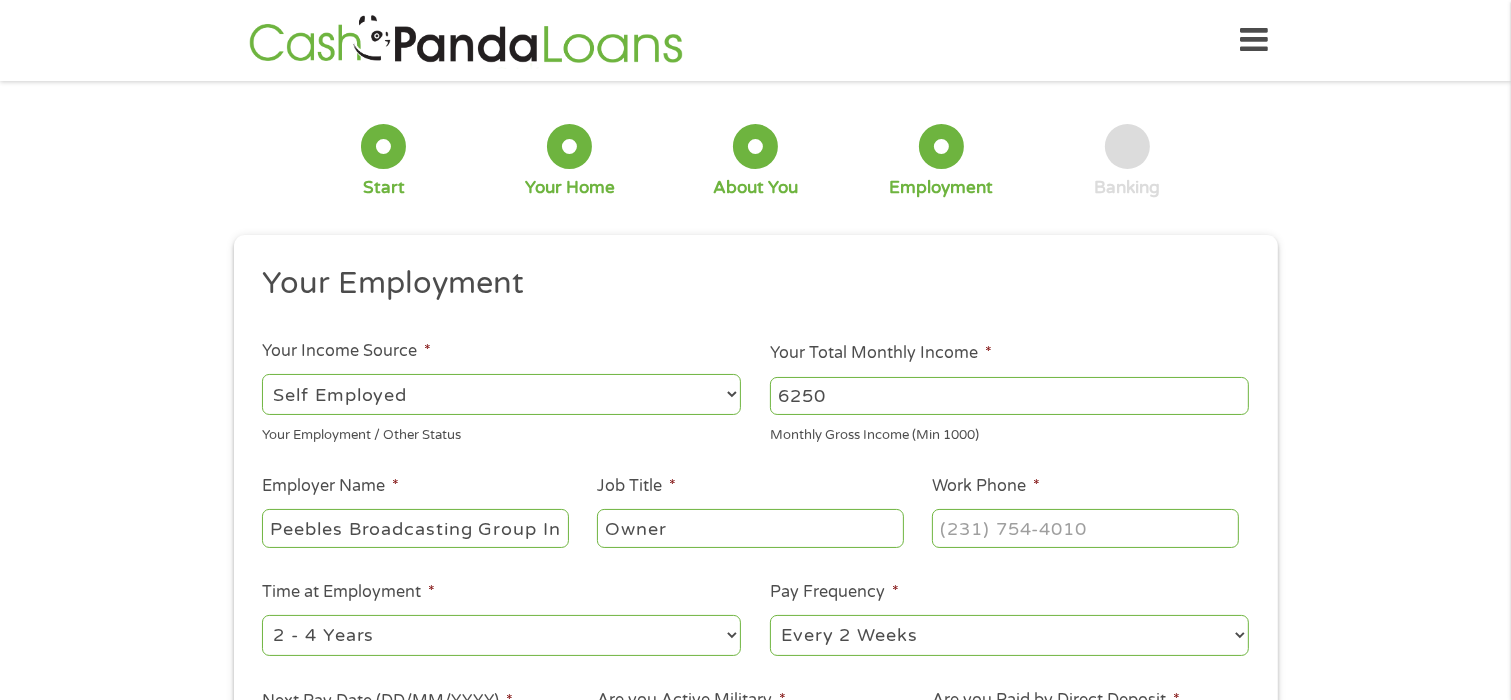 type on "Owner" 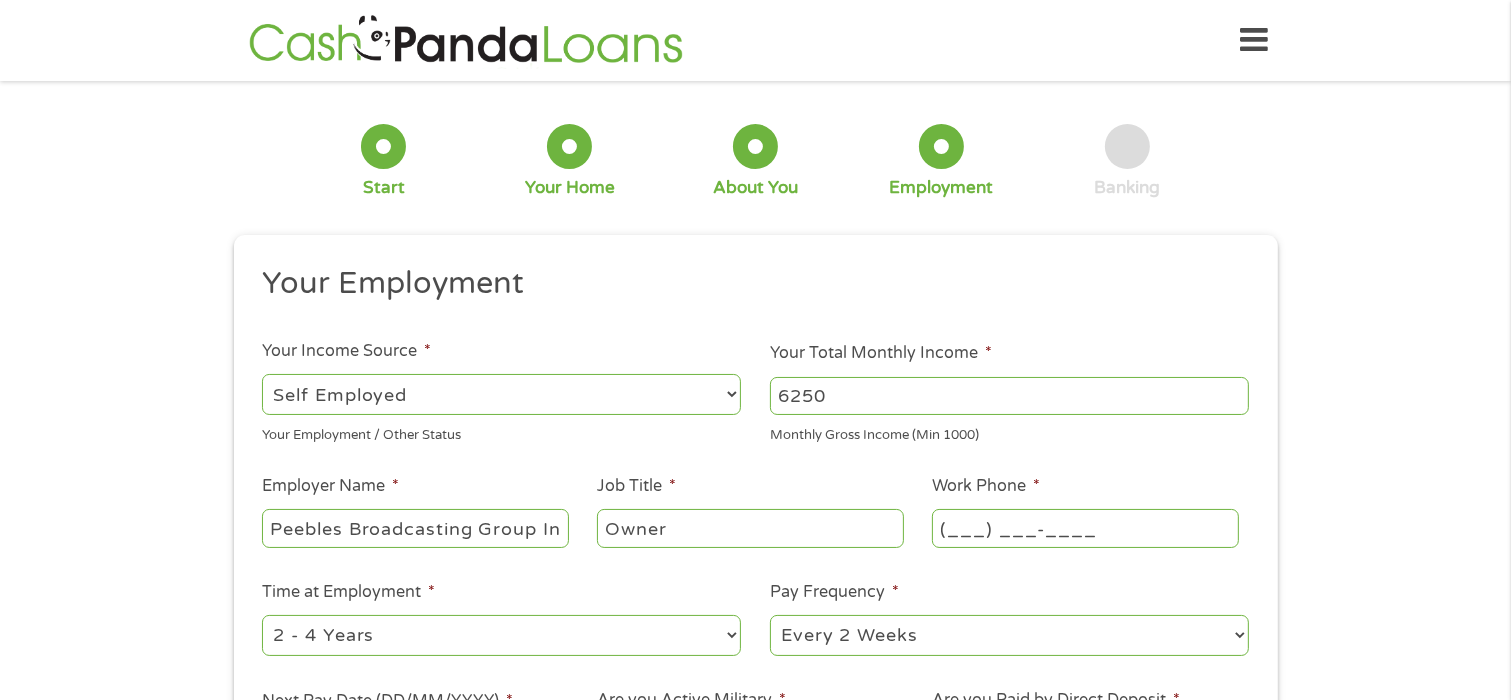 click on "(___) ___-____" at bounding box center [1085, 528] 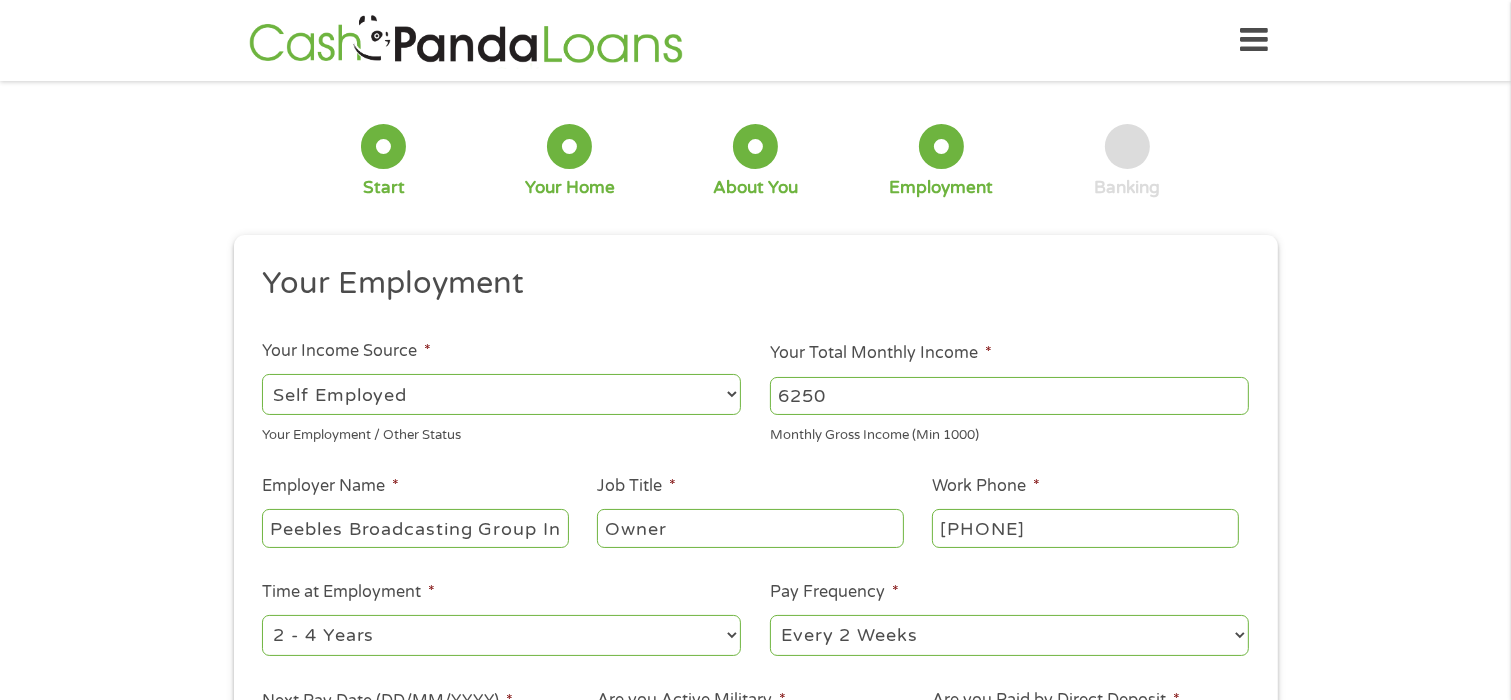 type on "[PHONE]" 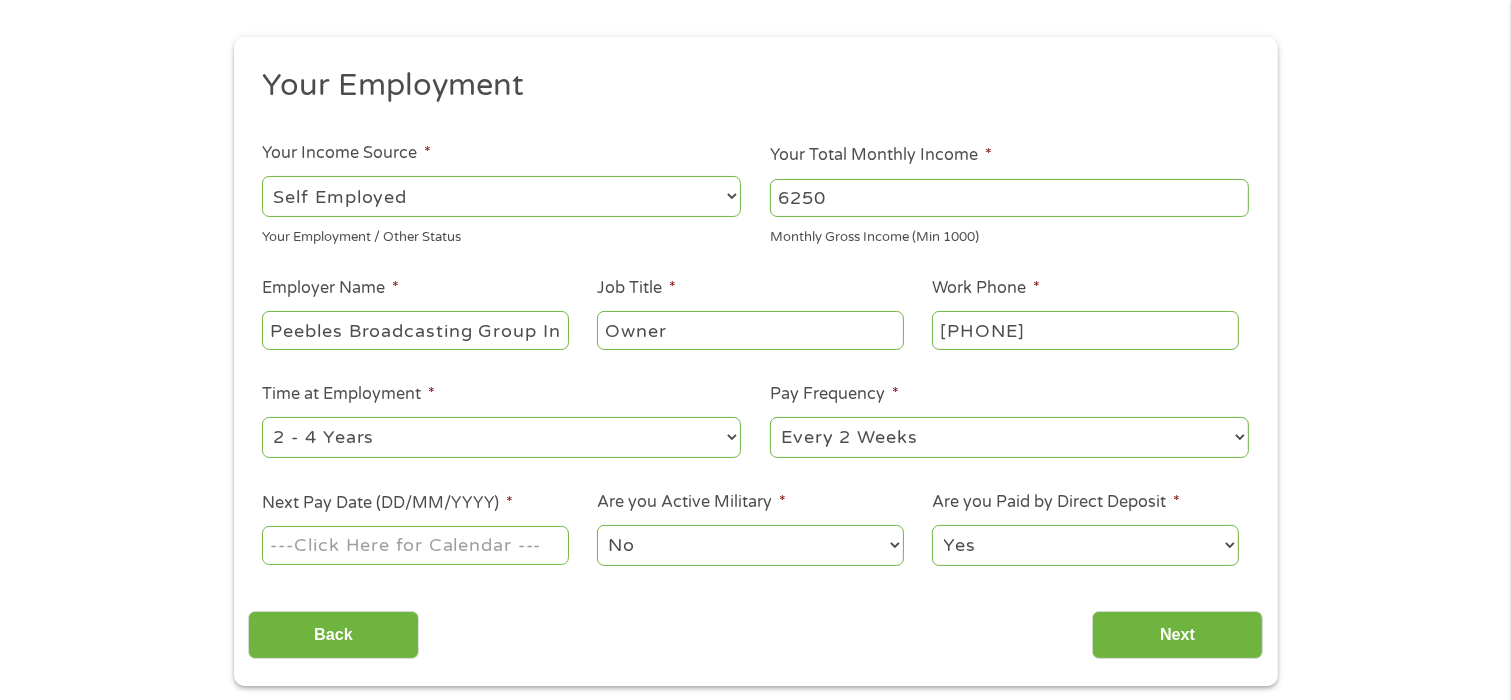 scroll, scrollTop: 200, scrollLeft: 0, axis: vertical 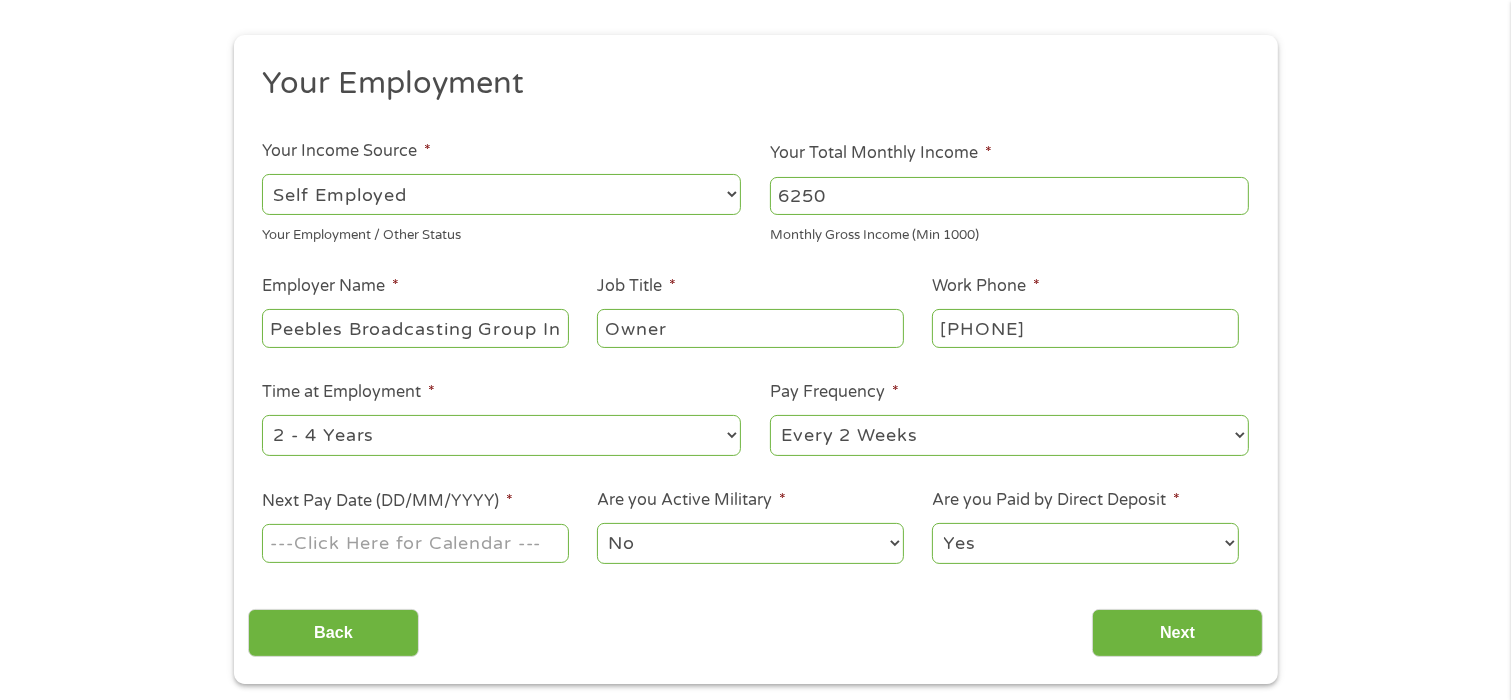 click on "--- Choose one --- 1 Year or less 1 - 2 Years 2 - 4 Years Over 4 Years" at bounding box center [501, 435] 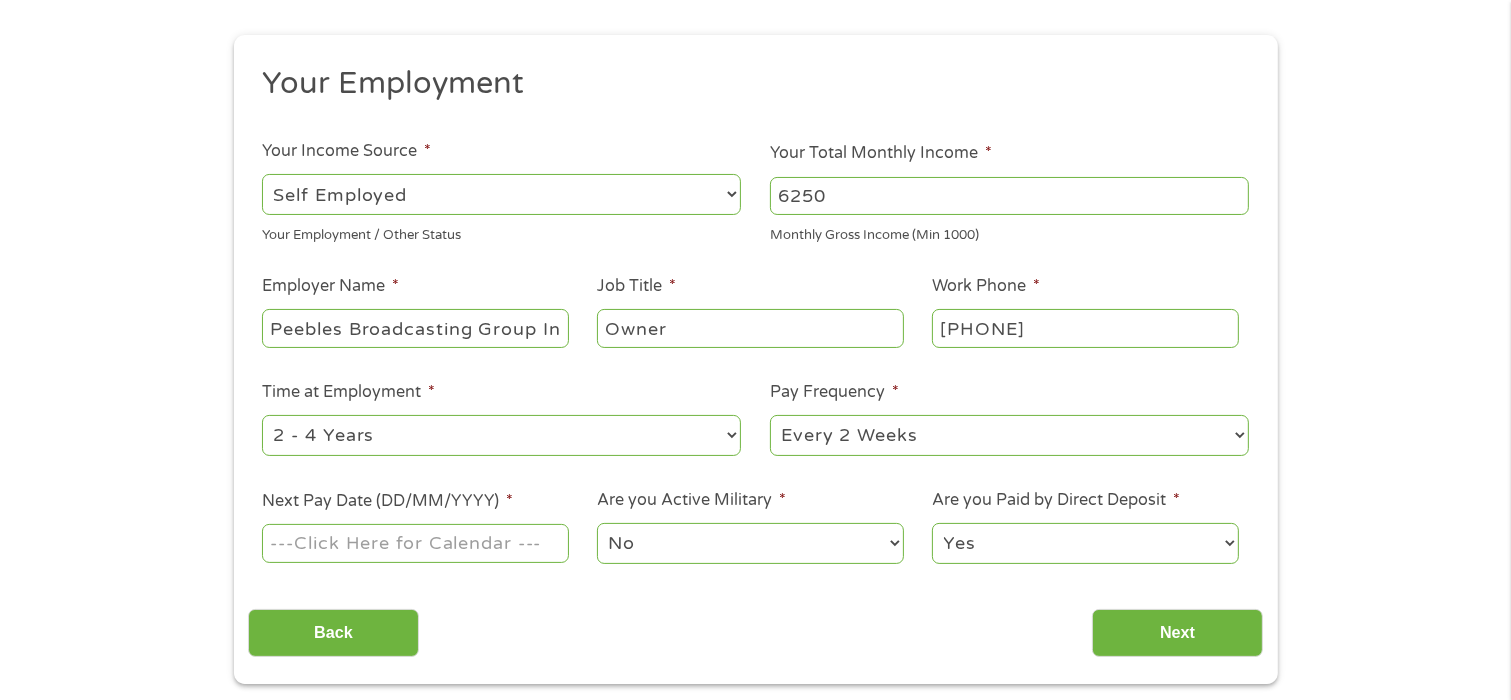 select on "60months" 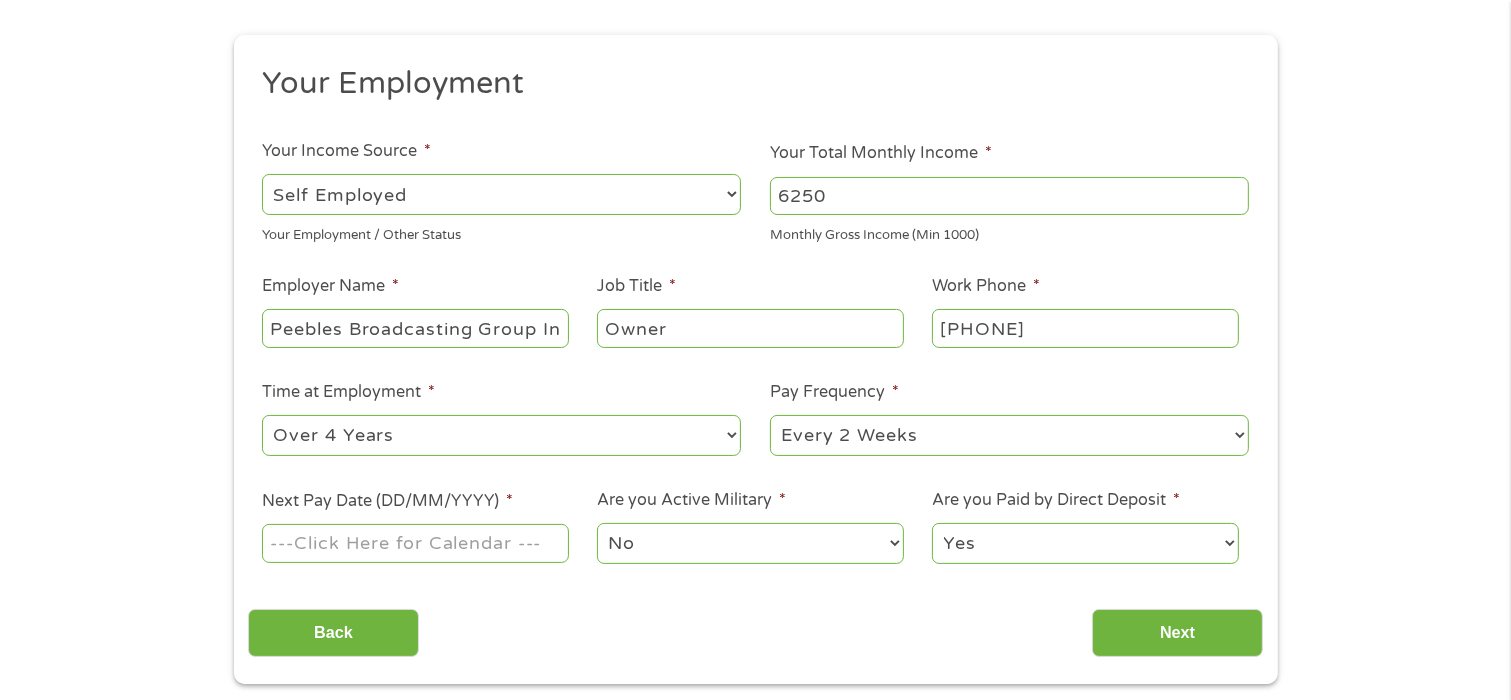 click on "--- Choose one --- 1 Year or less 1 - 2 Years 2 - 4 Years Over 4 Years" at bounding box center [501, 435] 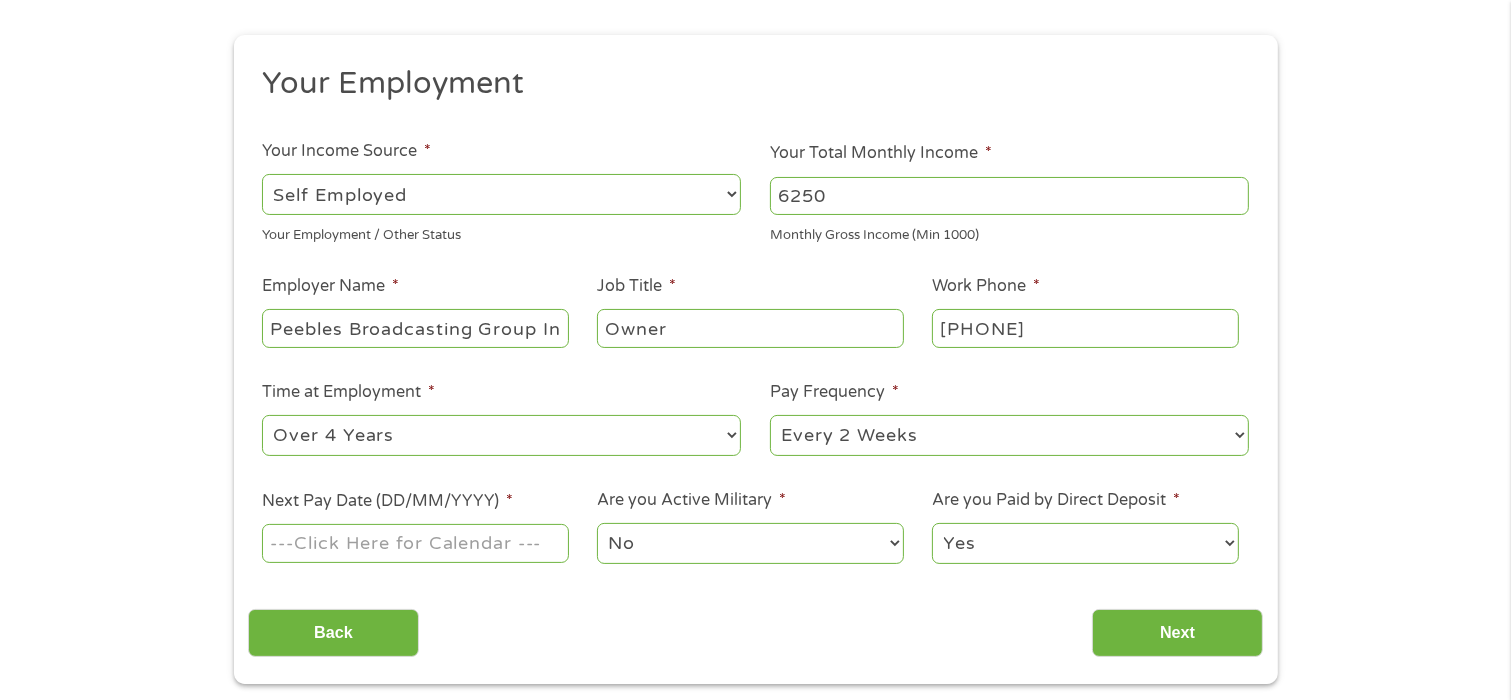 click on "--- Choose one --- Every 2 Weeks Every Week Monthly Semi-Monthly" at bounding box center [1009, 435] 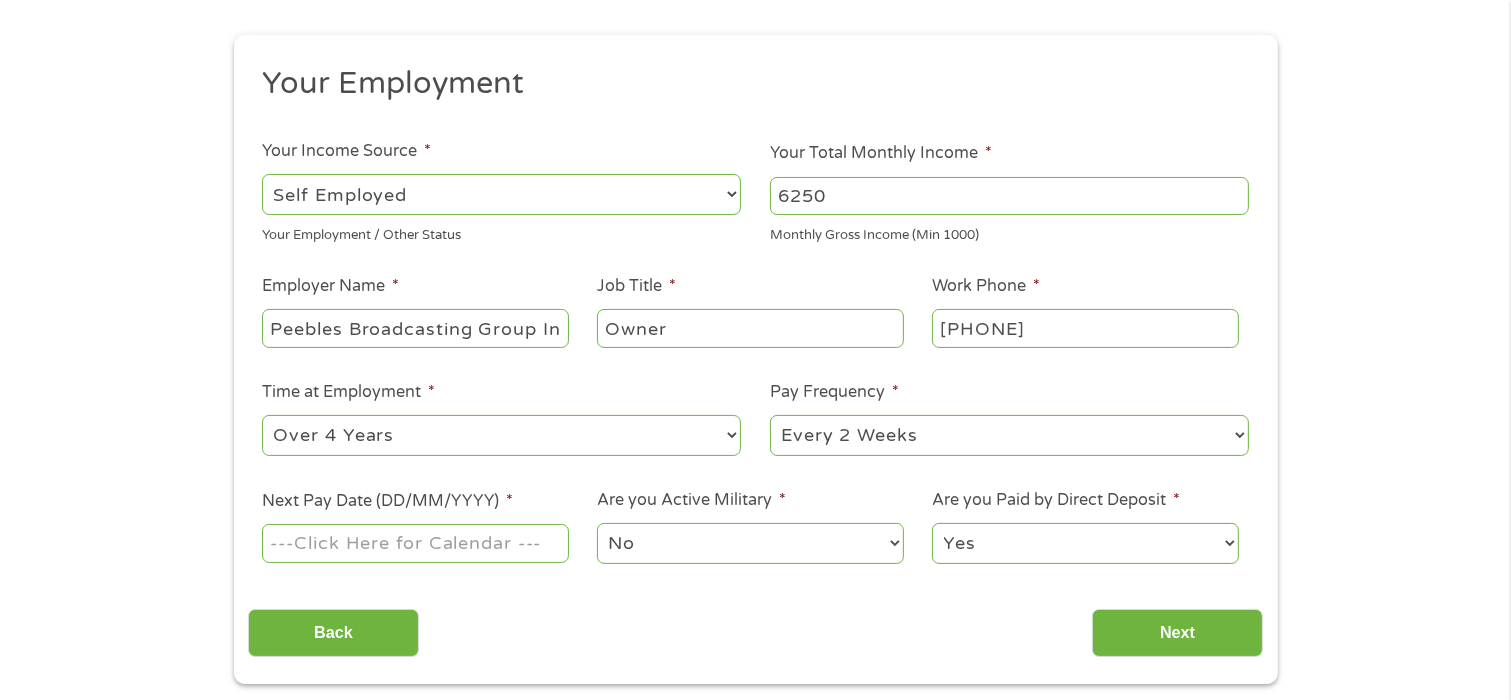 select on "monthly" 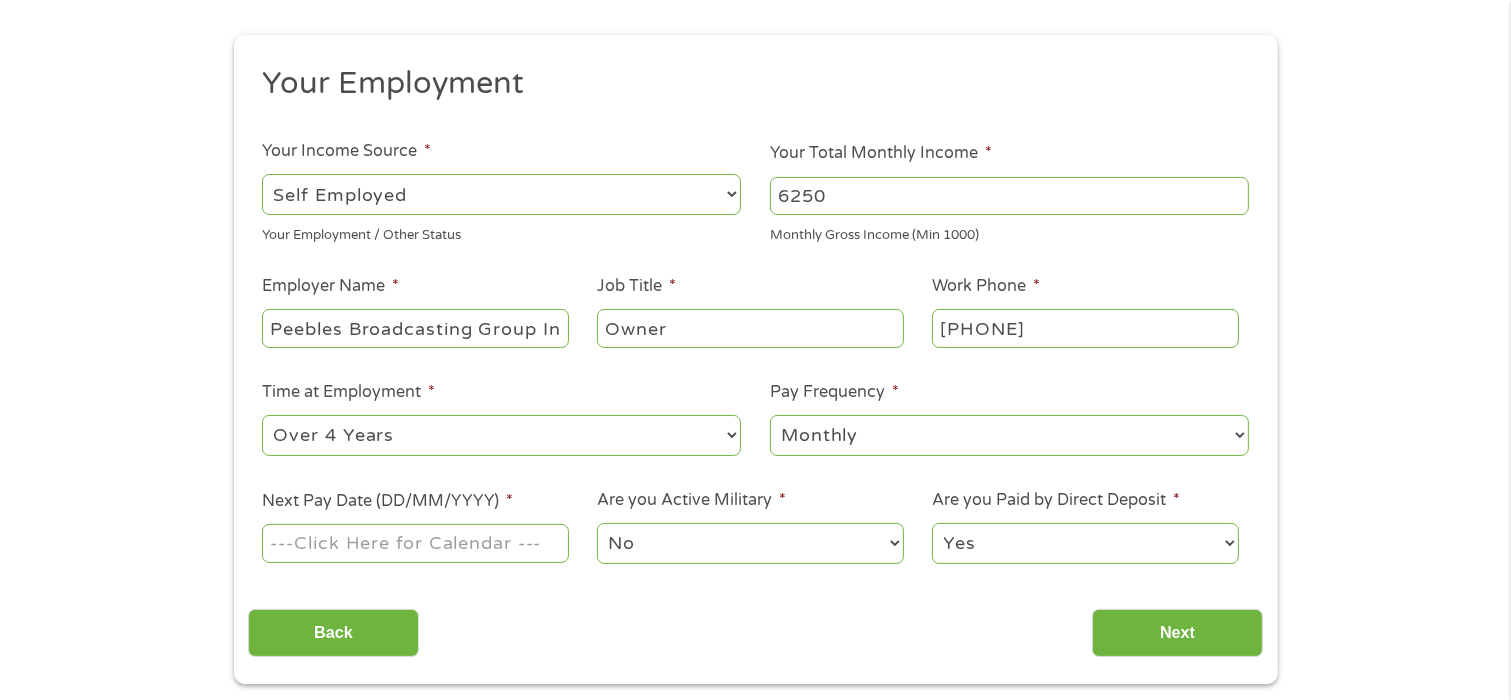 click on "--- Choose one --- Every 2 Weeks Every Week Monthly Semi-Monthly" at bounding box center (1009, 435) 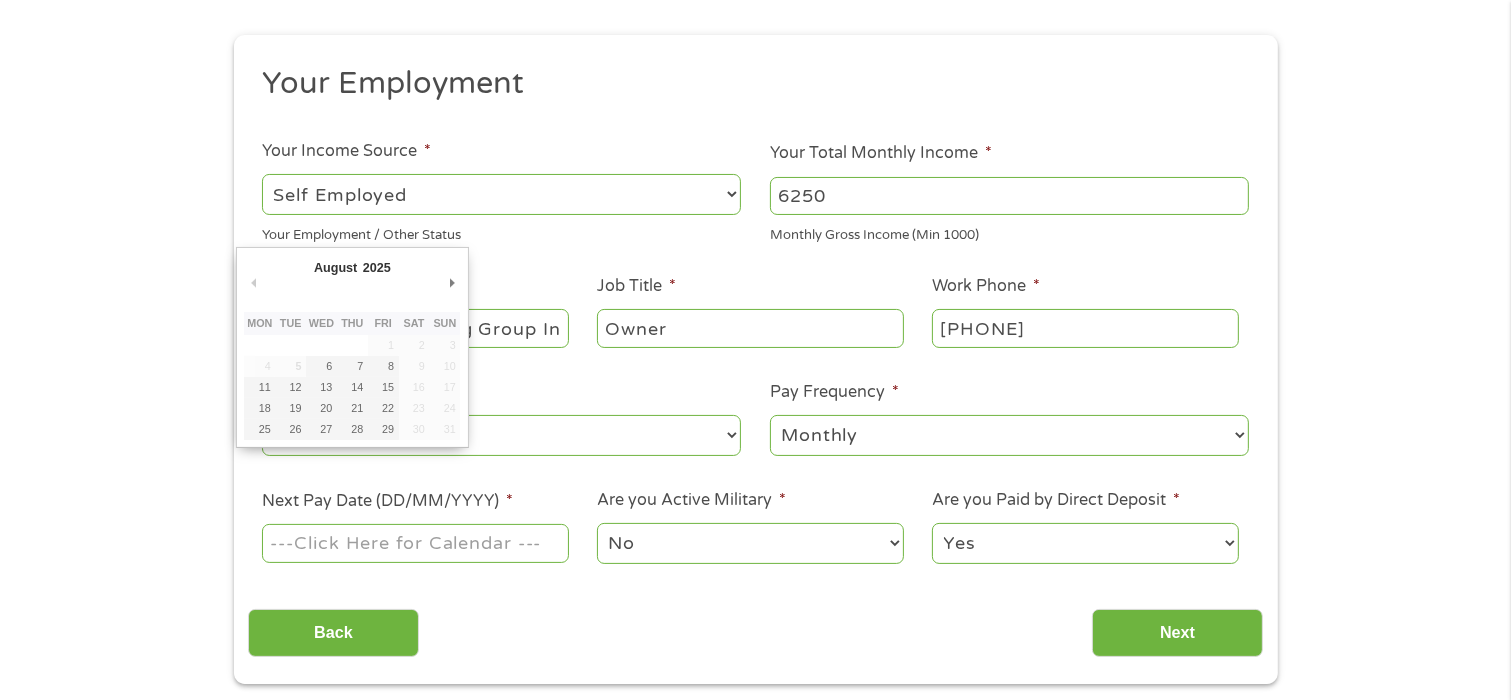 click on "Next Pay Date (DD/MM/YYYY) *" at bounding box center (415, 543) 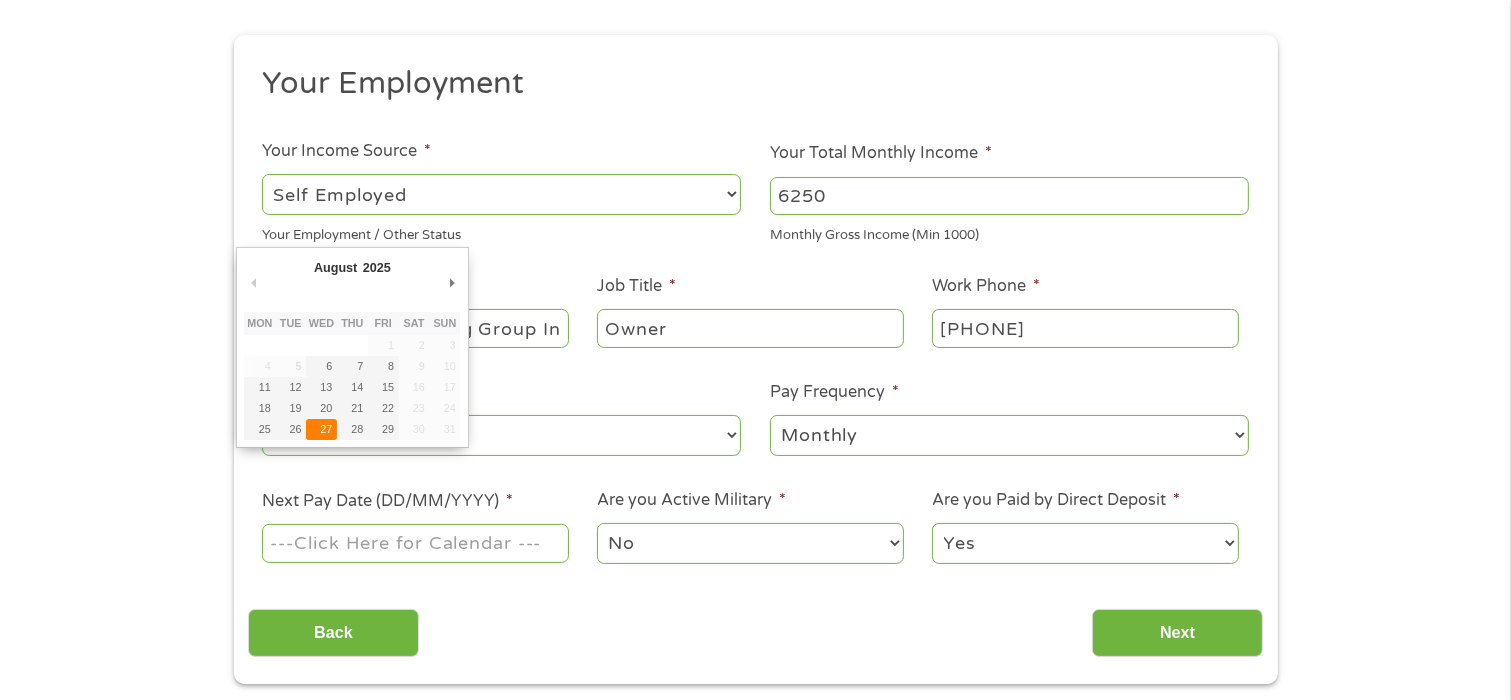 type on "[DATE]" 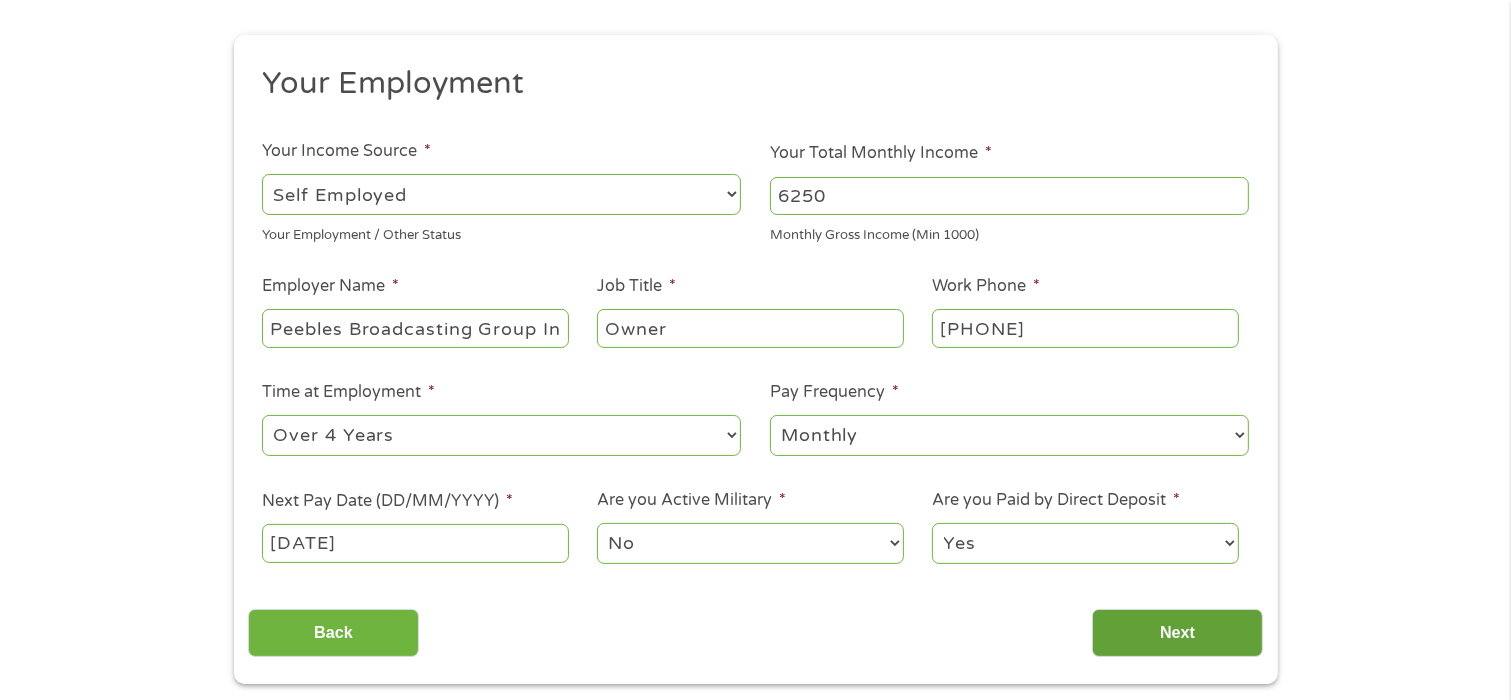 click on "Next" at bounding box center (1177, 633) 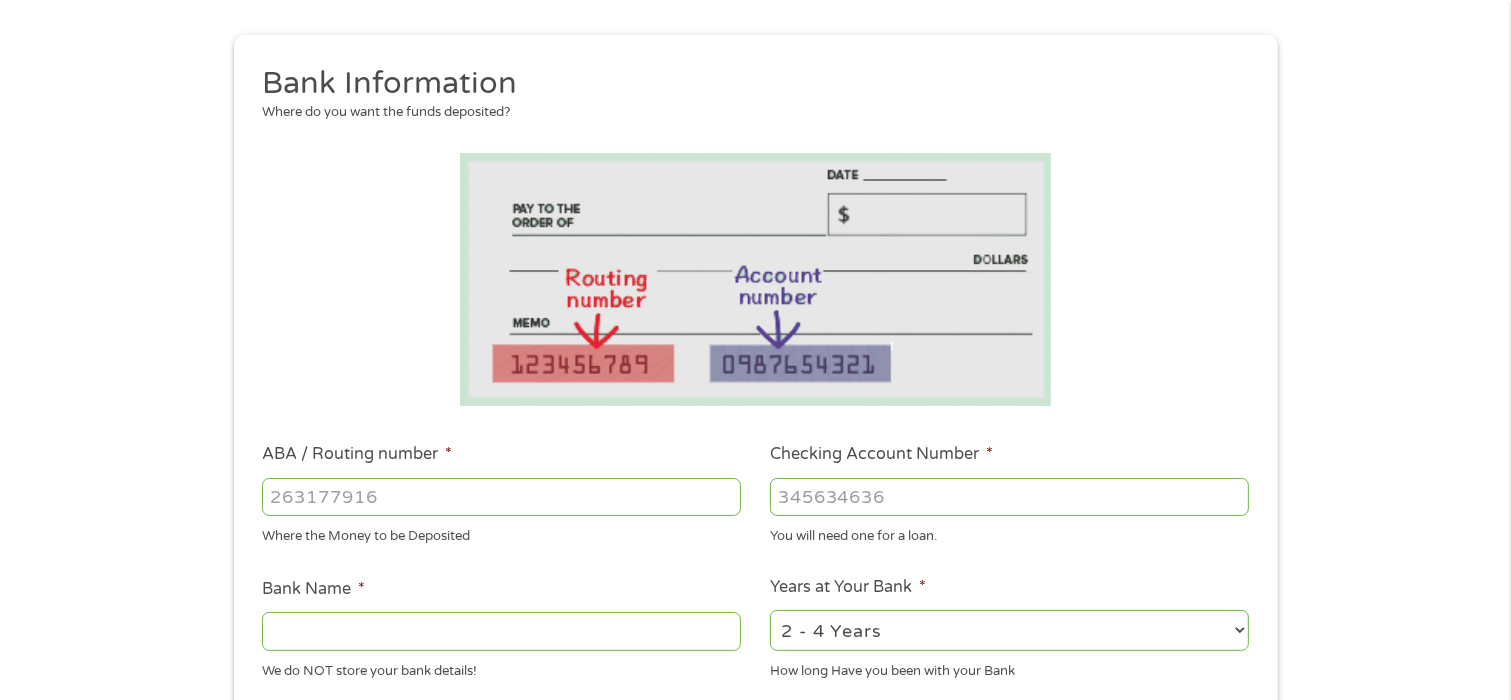 scroll, scrollTop: 8, scrollLeft: 8, axis: both 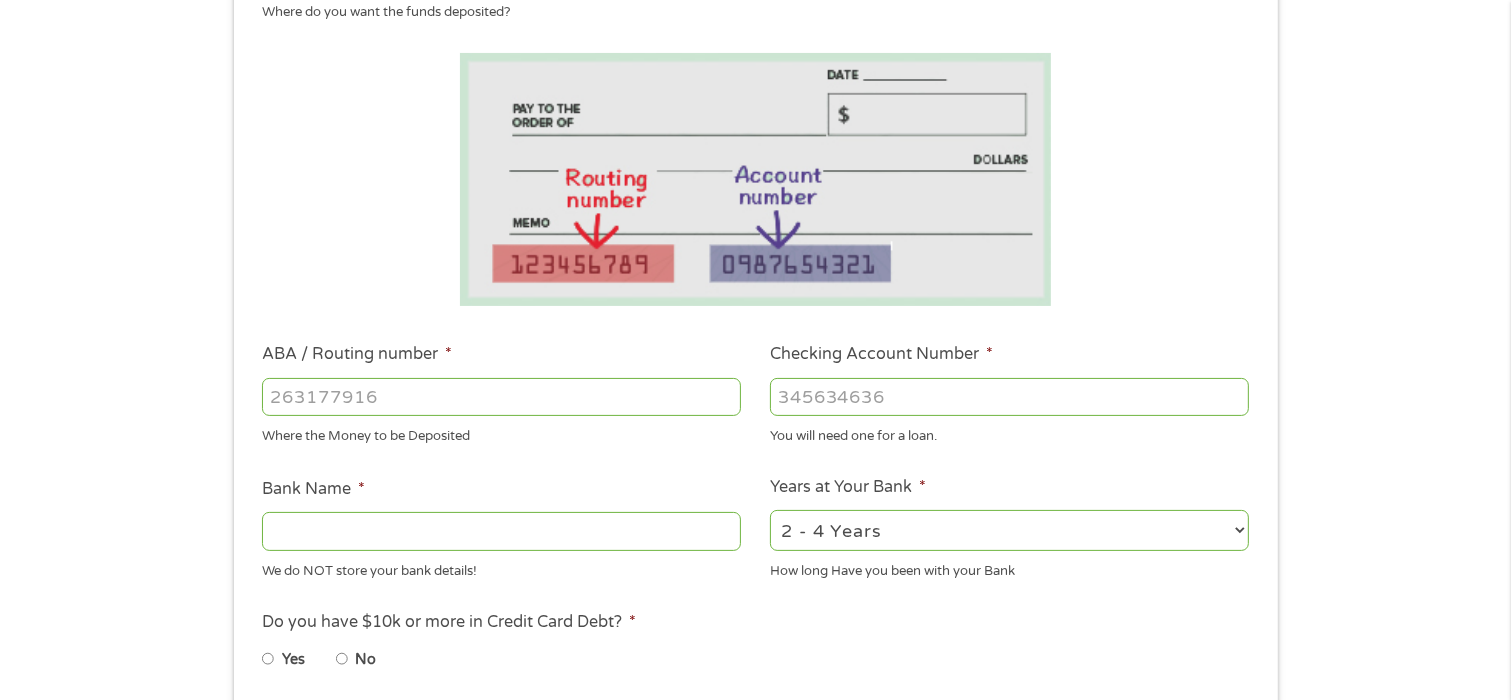 click on "ABA / Routing number *" at bounding box center (501, 397) 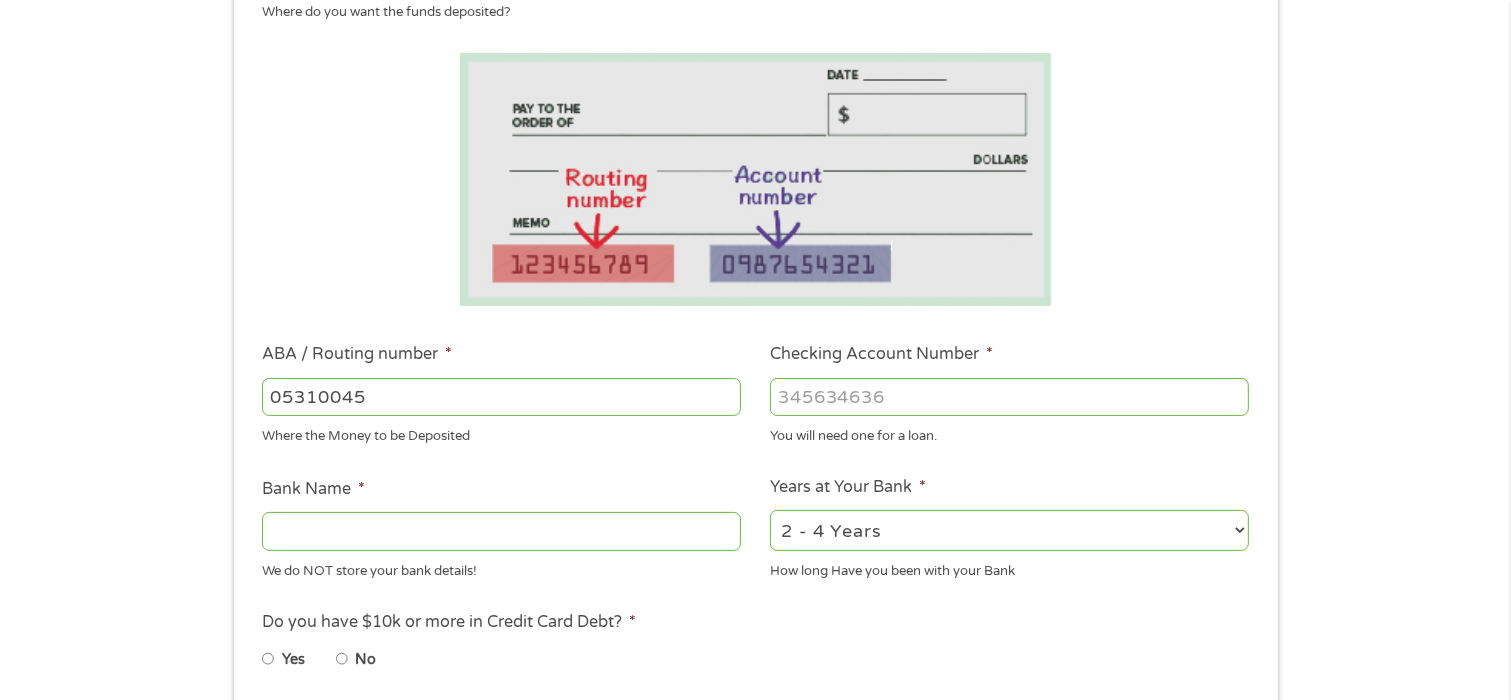 type on "053100452" 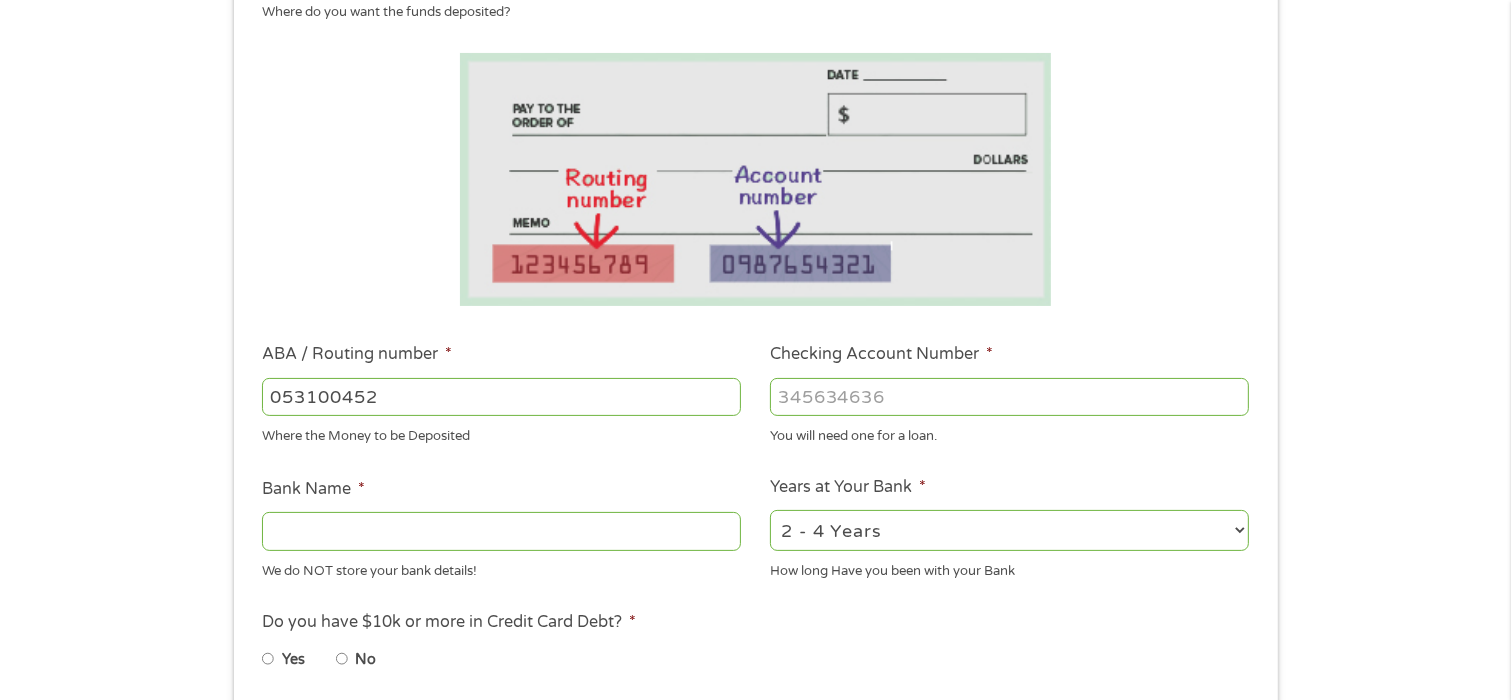 type on "MECHANICS FARMERS BANK" 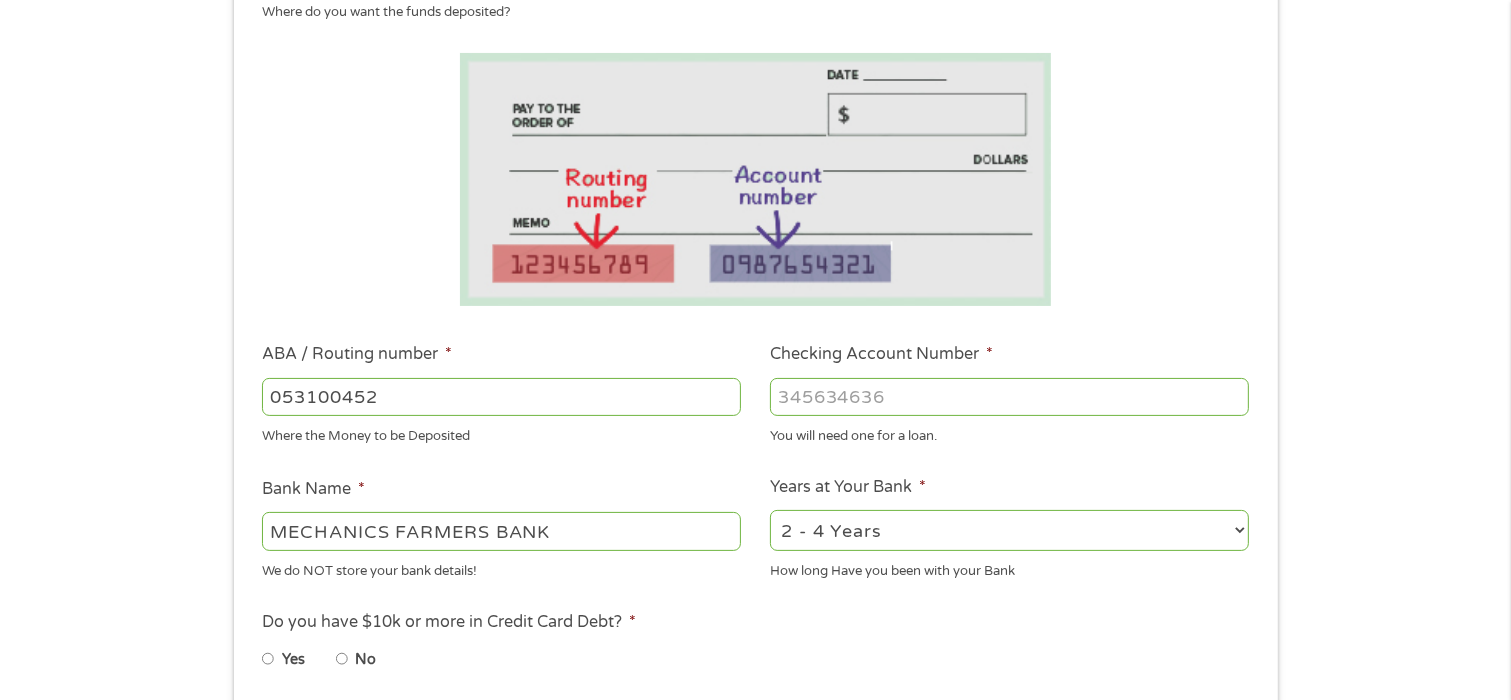 type on "053100452" 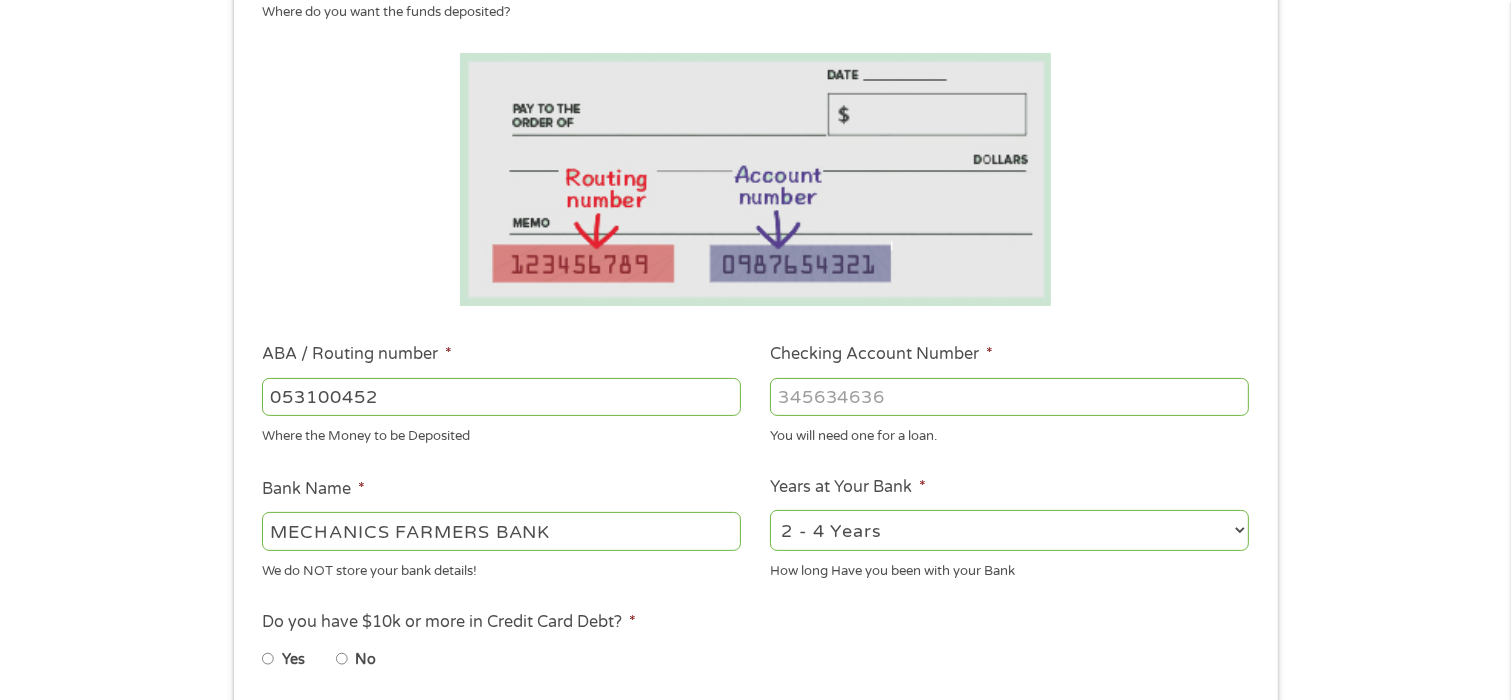 select on "60months" 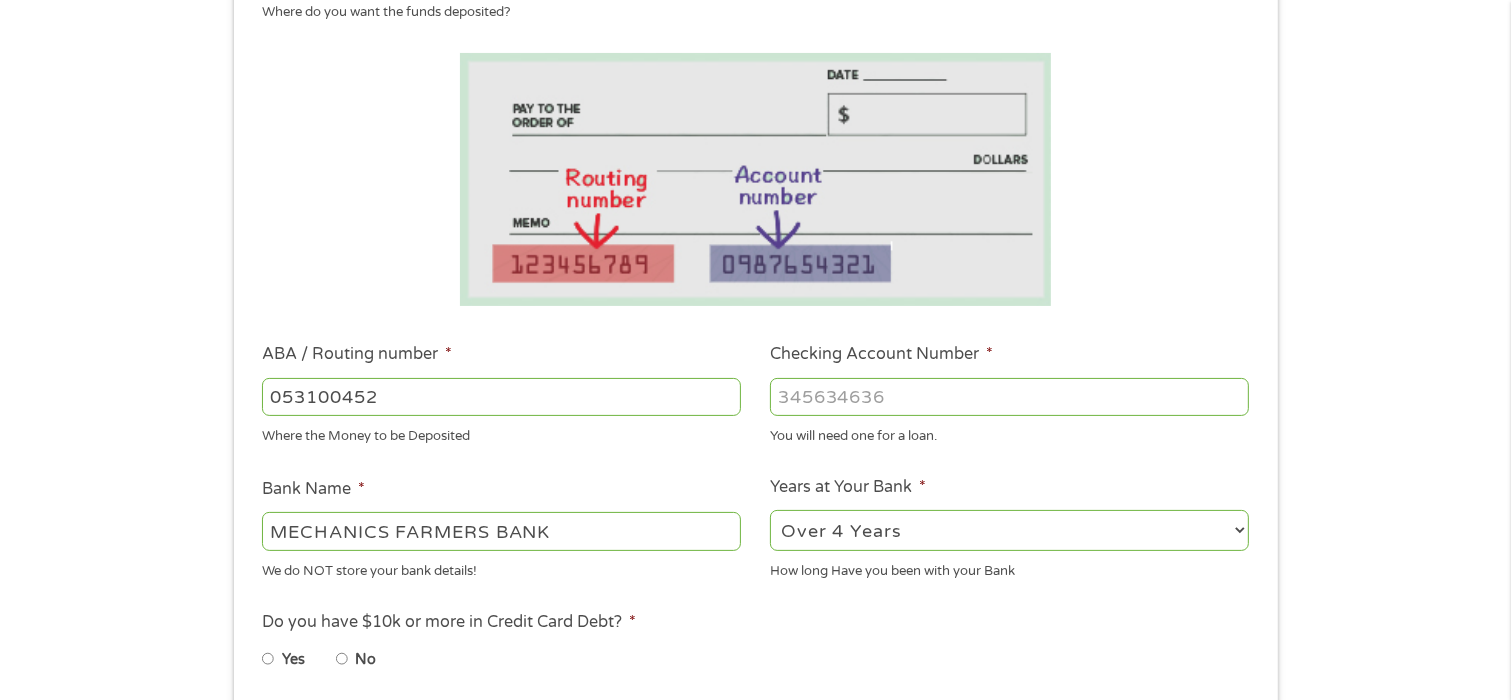 click on "2 - 4 Years 6 - 12 Months 1 - 2 Years Over 4 Years" at bounding box center [1009, 530] 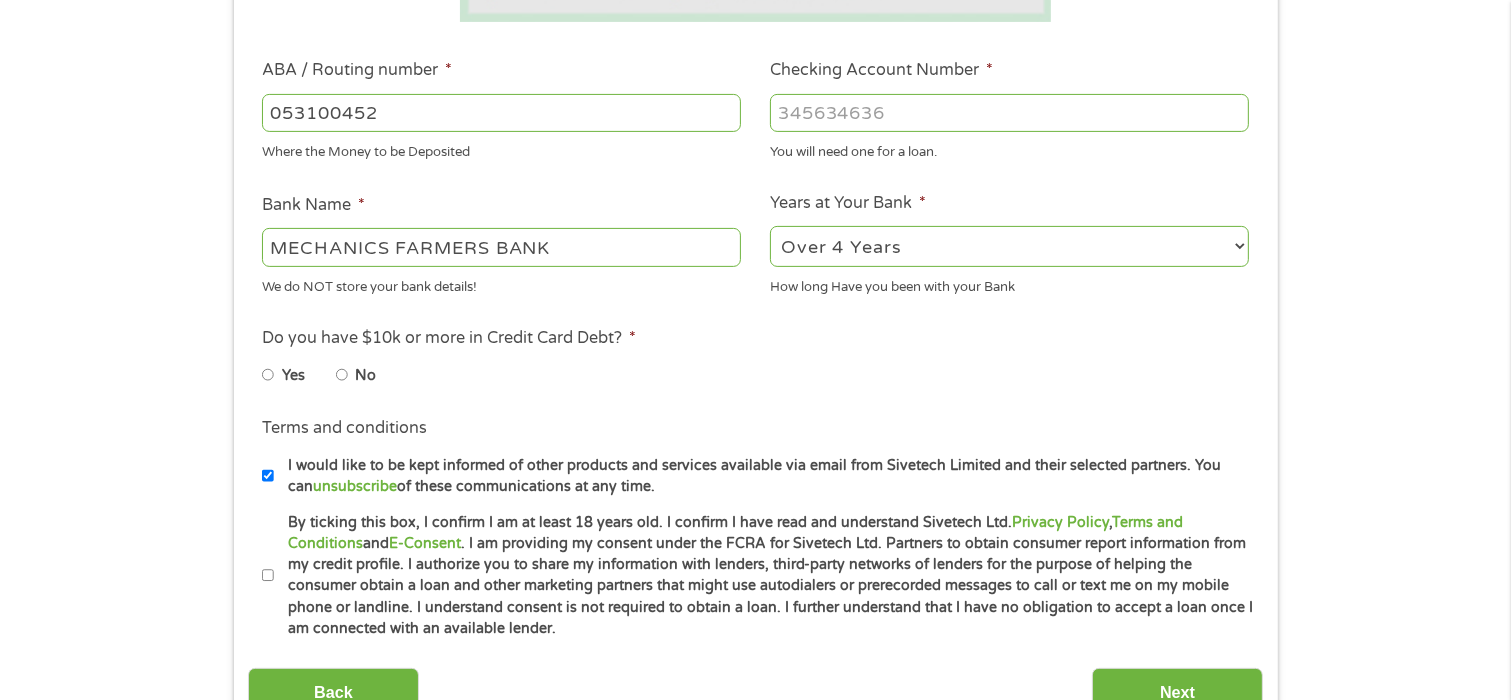 scroll, scrollTop: 600, scrollLeft: 0, axis: vertical 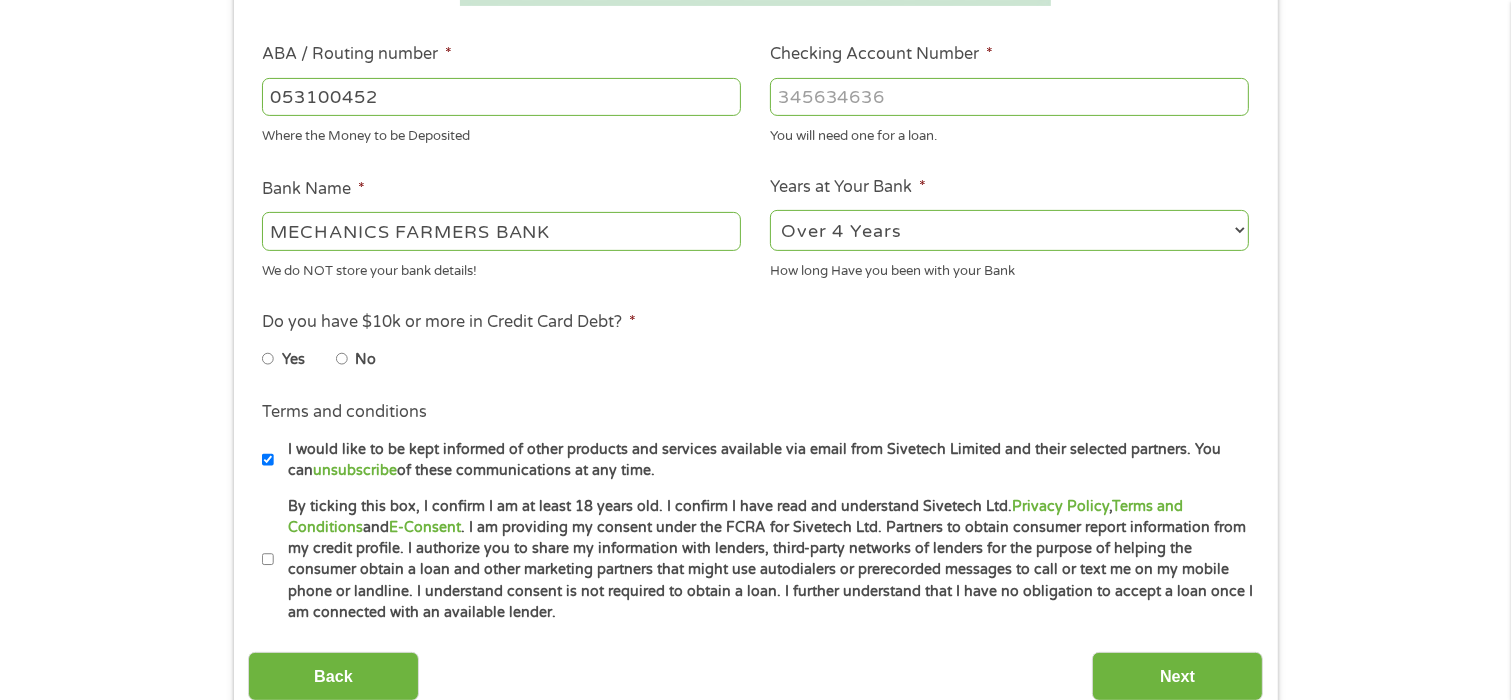 click on "No" at bounding box center (342, 359) 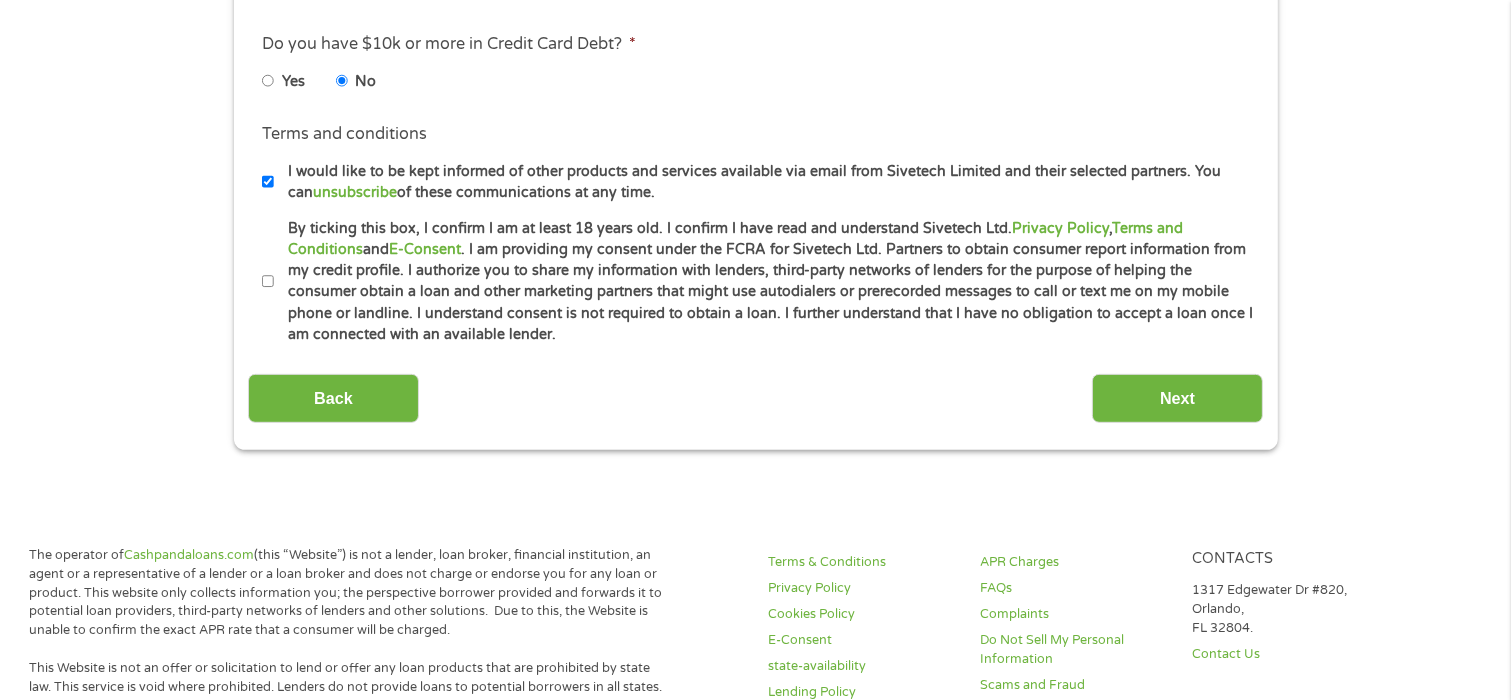scroll, scrollTop: 900, scrollLeft: 0, axis: vertical 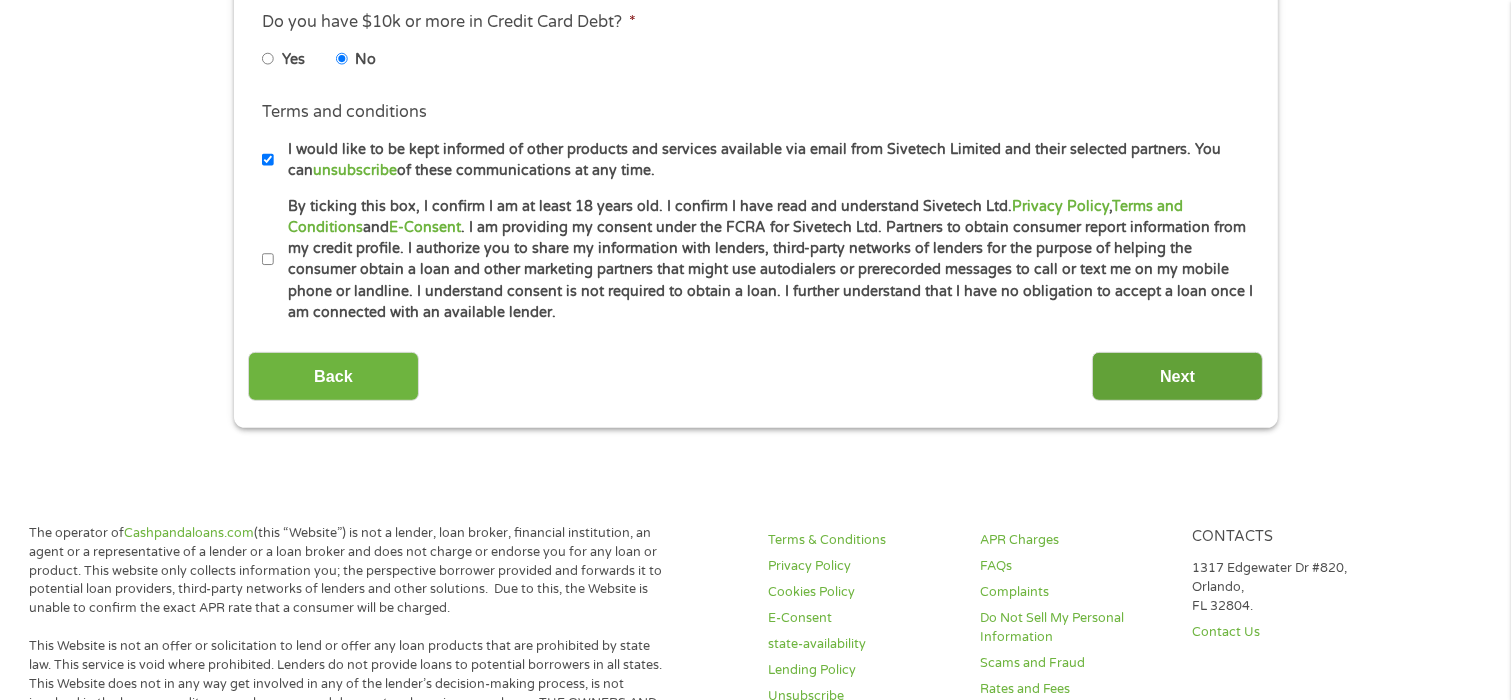 click on "Next" at bounding box center [1177, 376] 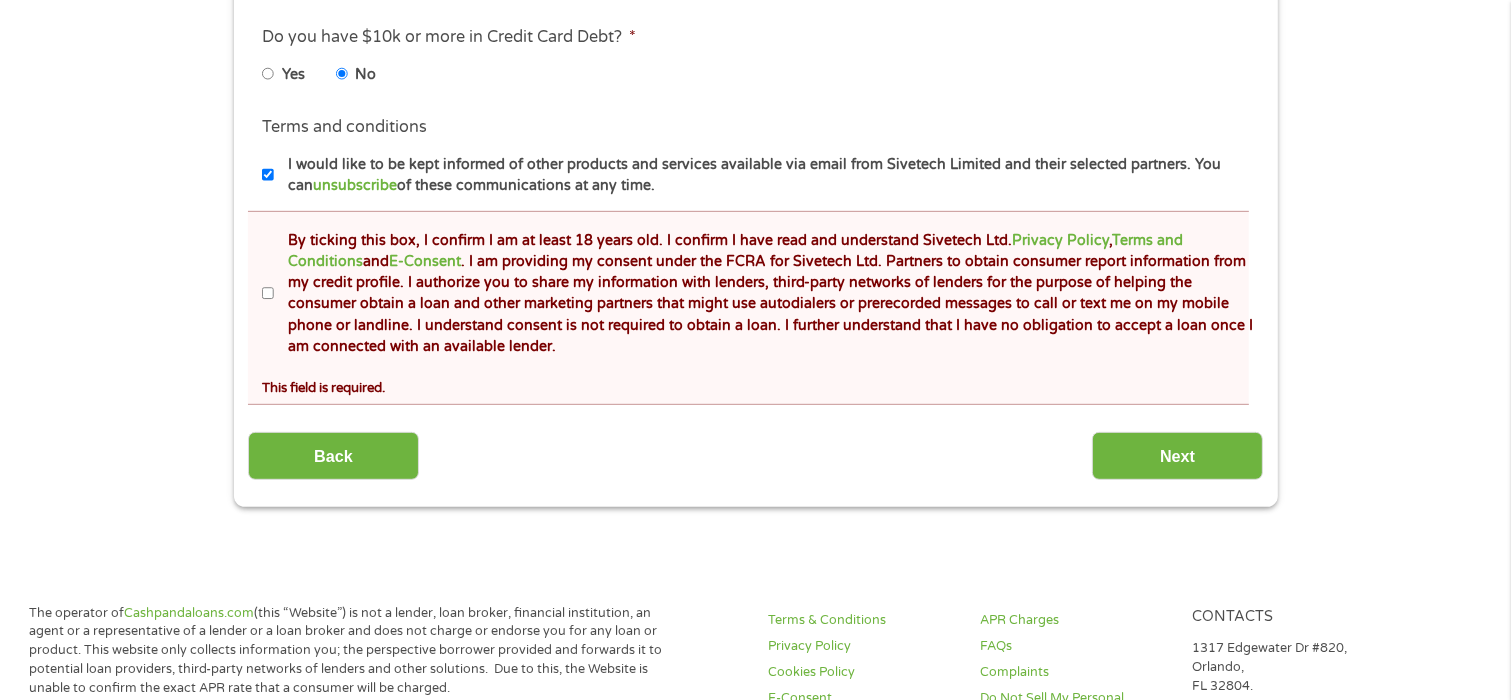 scroll, scrollTop: 1000, scrollLeft: 0, axis: vertical 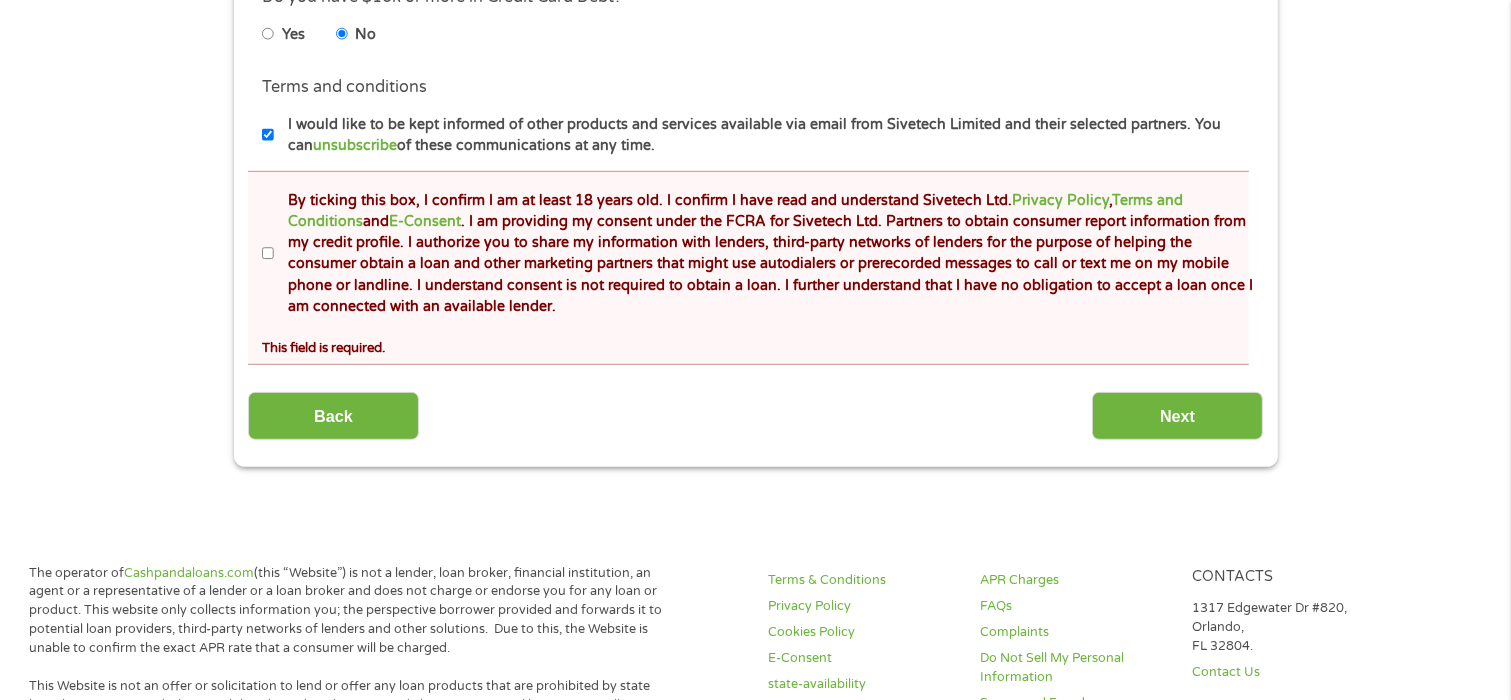 click on "By ticking this box, I confirm I am at least 18 years old. I confirm I have read and understand Sivetech Ltd.  Privacy Policy ,  Terms and Conditions  and  E-Consent . I am providing my consent under the FCRA for Sivetech Ltd. Partners to obtain consumer report information from my credit profile. I authorize you to share my information with lenders, third-party networks of lenders for the purpose of helping the consumer obtain a loan and other marketing partners that might use autodialers or prerecorded messages to call or text me on my mobile phone or landline. I understand consent is not required to obtain a loan. I further understand that I have no obligation to accept a loan once I am connected with an available lender." at bounding box center [268, 254] 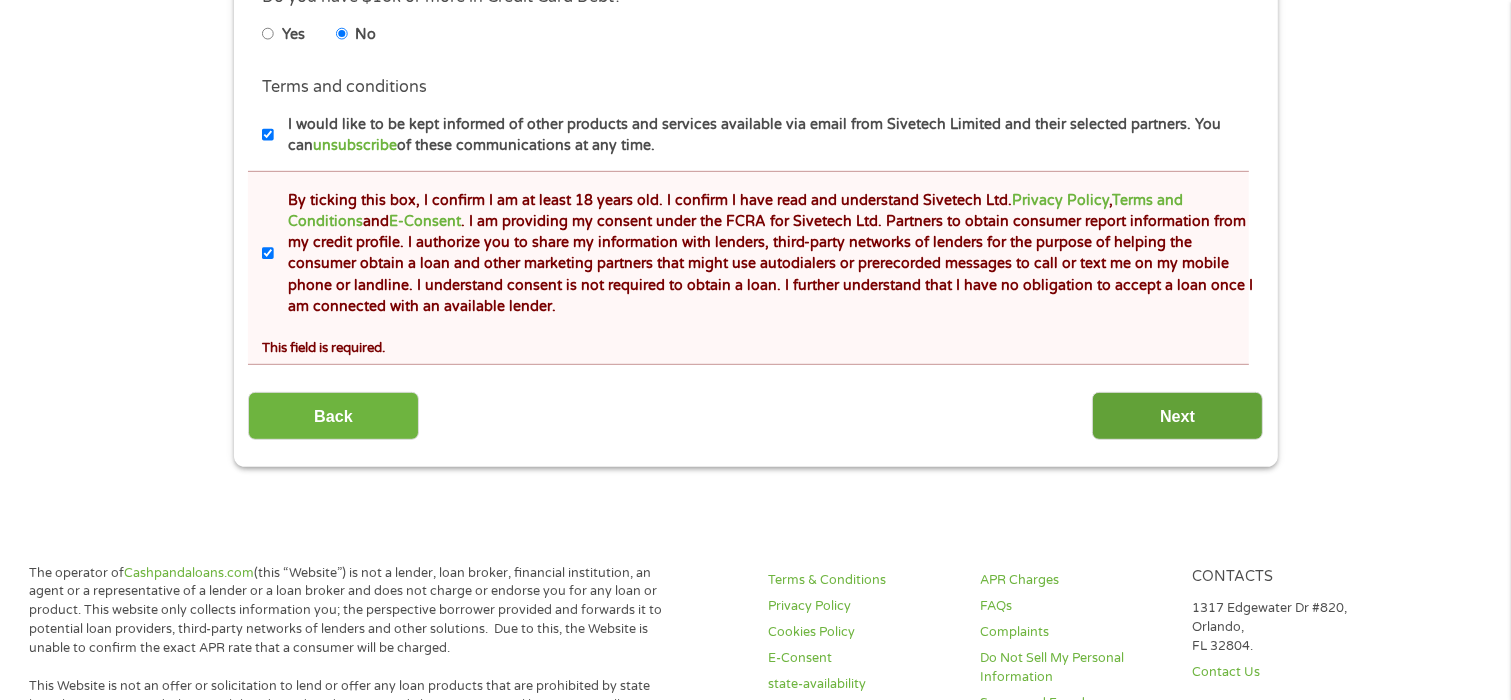 click on "Next" at bounding box center (1177, 416) 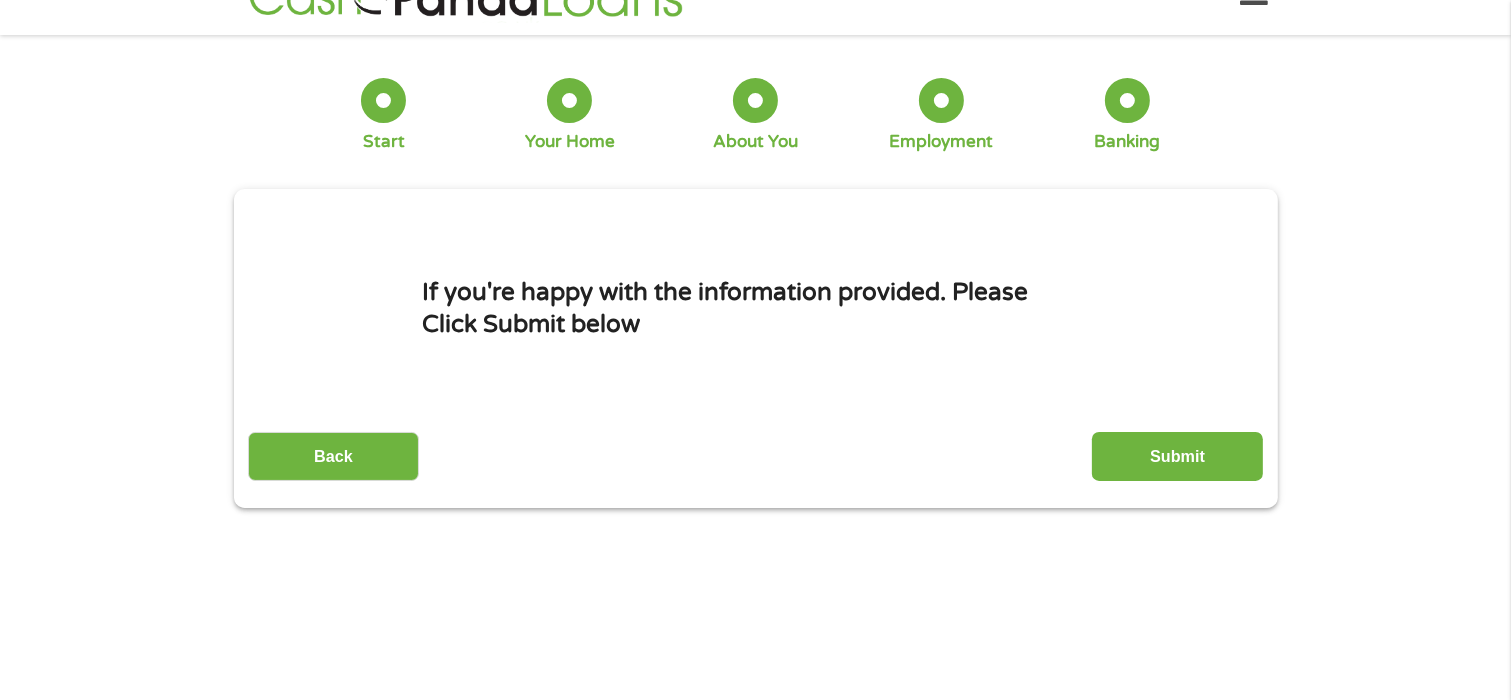 scroll, scrollTop: 0, scrollLeft: 0, axis: both 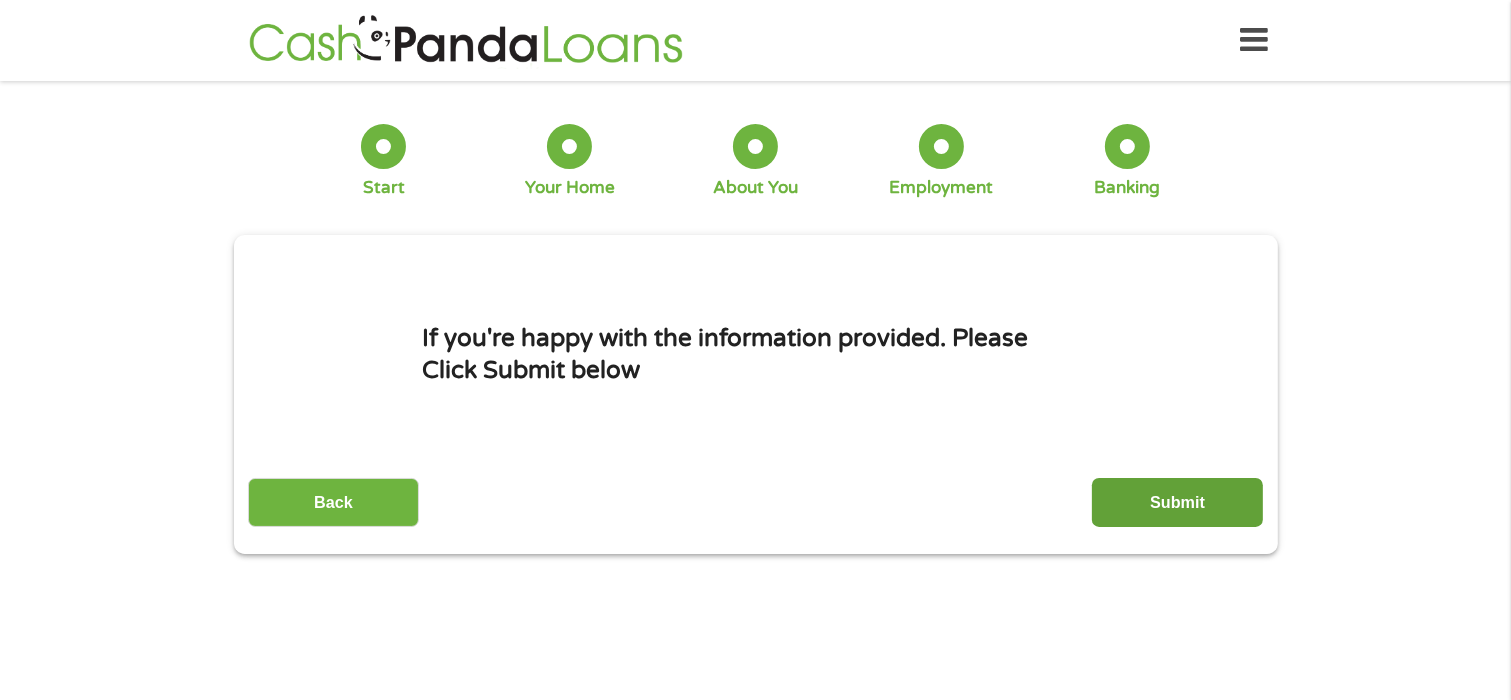 click on "Submit" at bounding box center (1177, 502) 